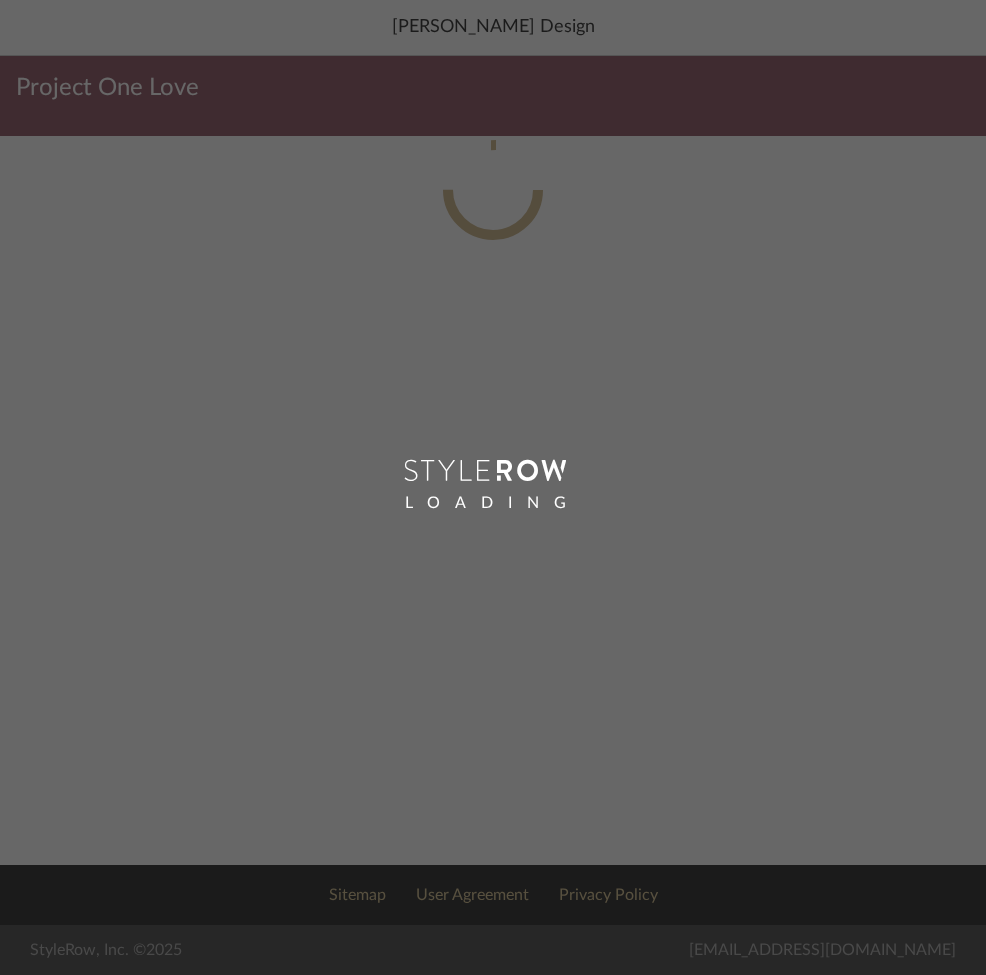 scroll, scrollTop: 0, scrollLeft: 0, axis: both 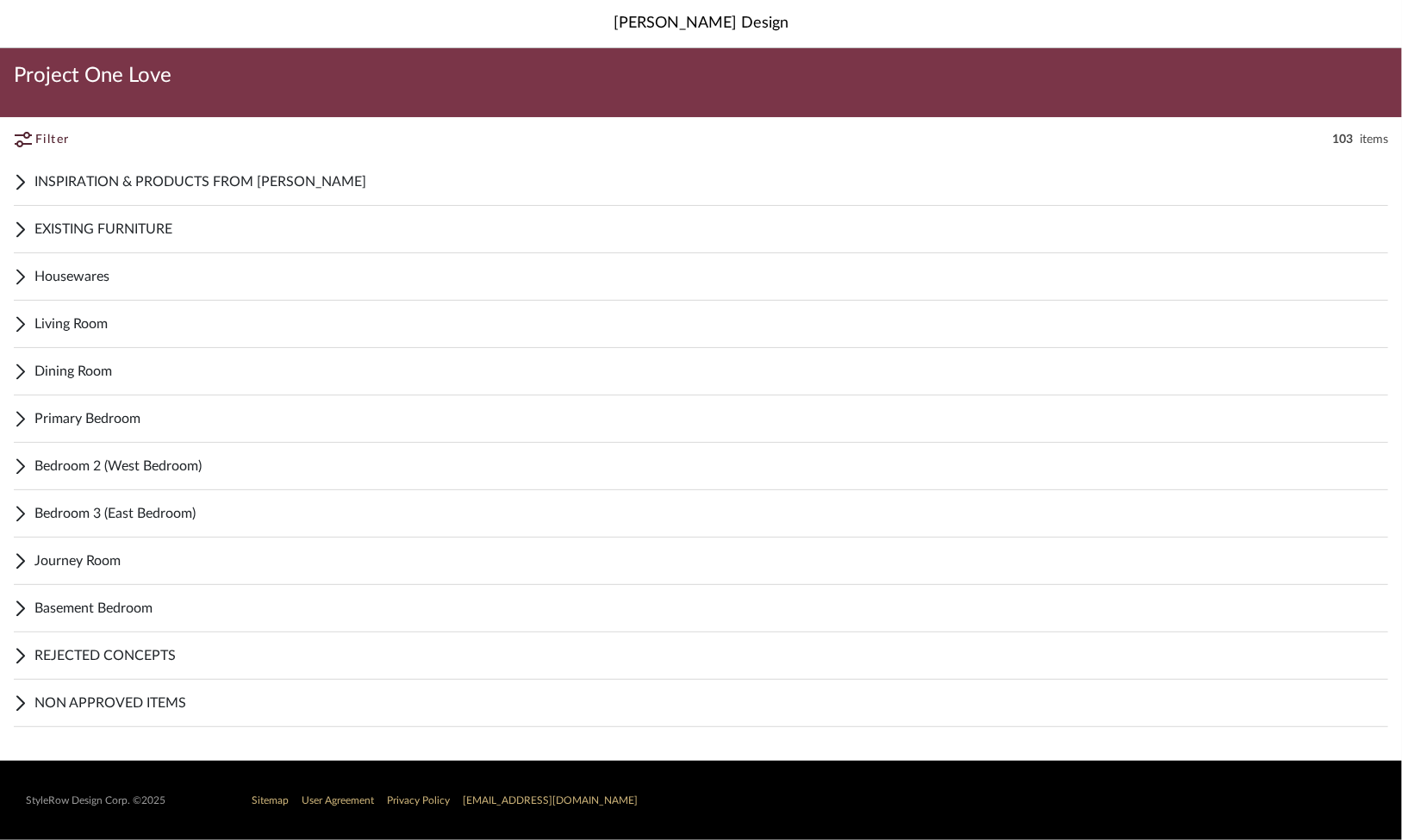click on "Project One Love" 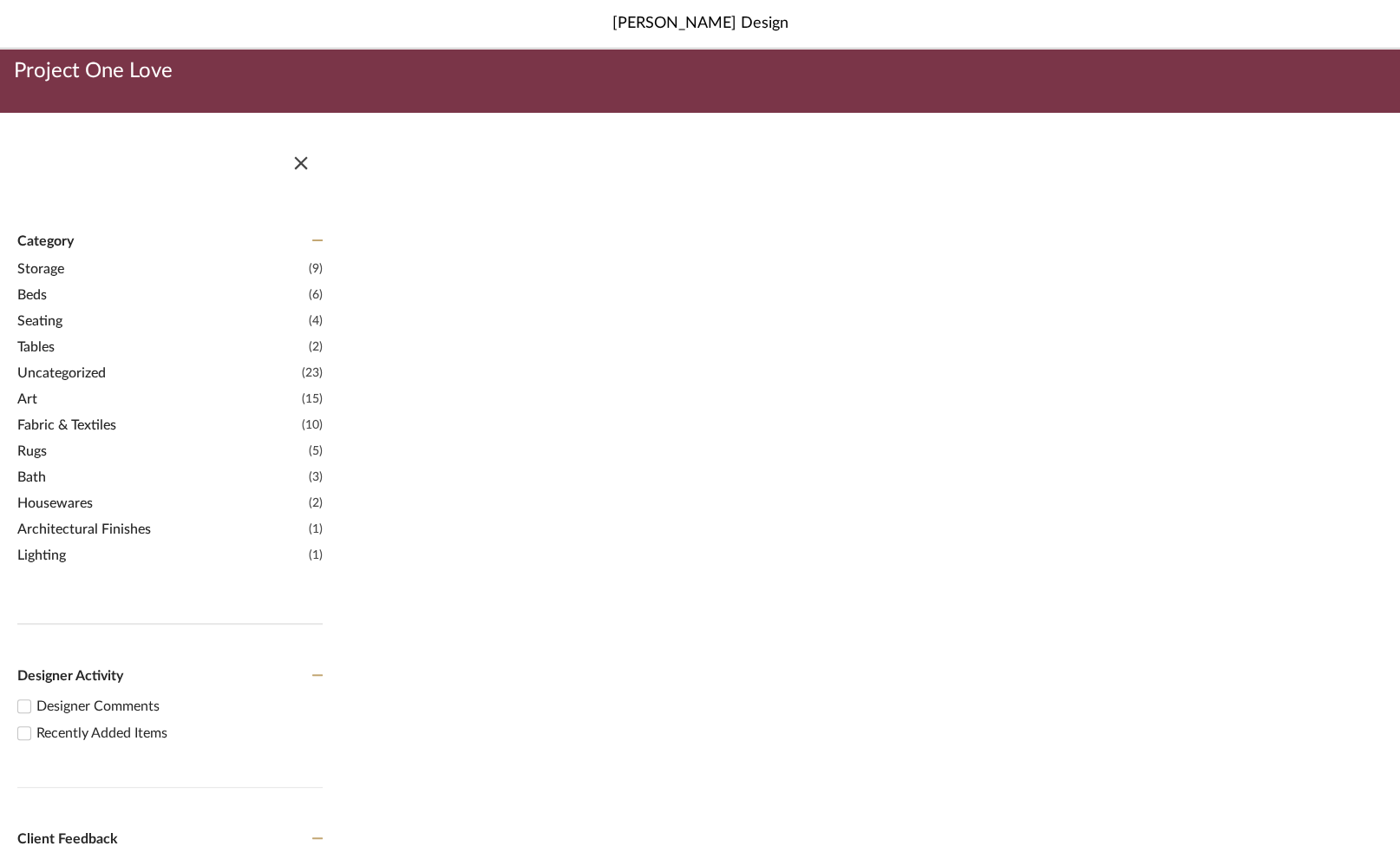 scroll, scrollTop: 0, scrollLeft: 0, axis: both 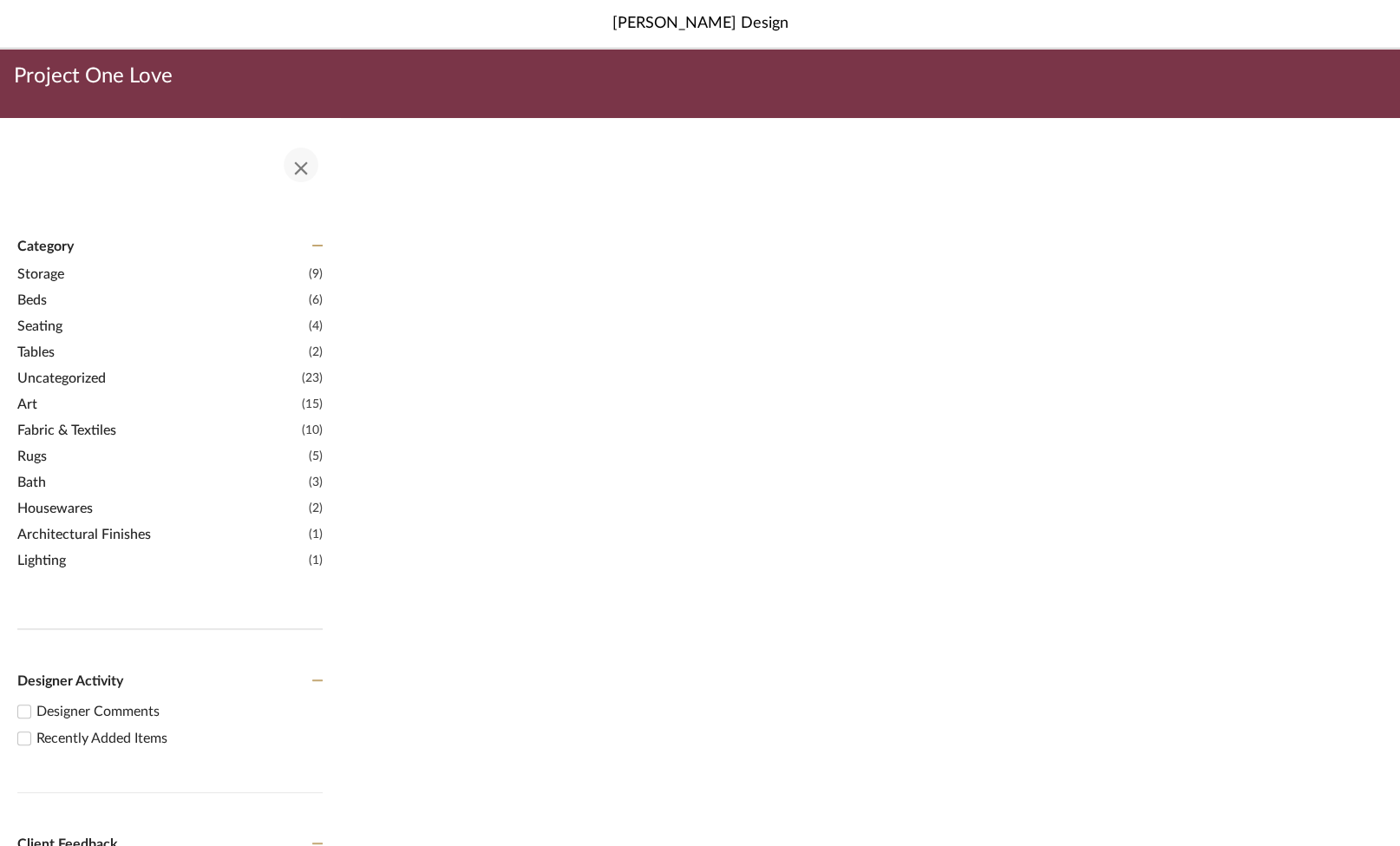 click 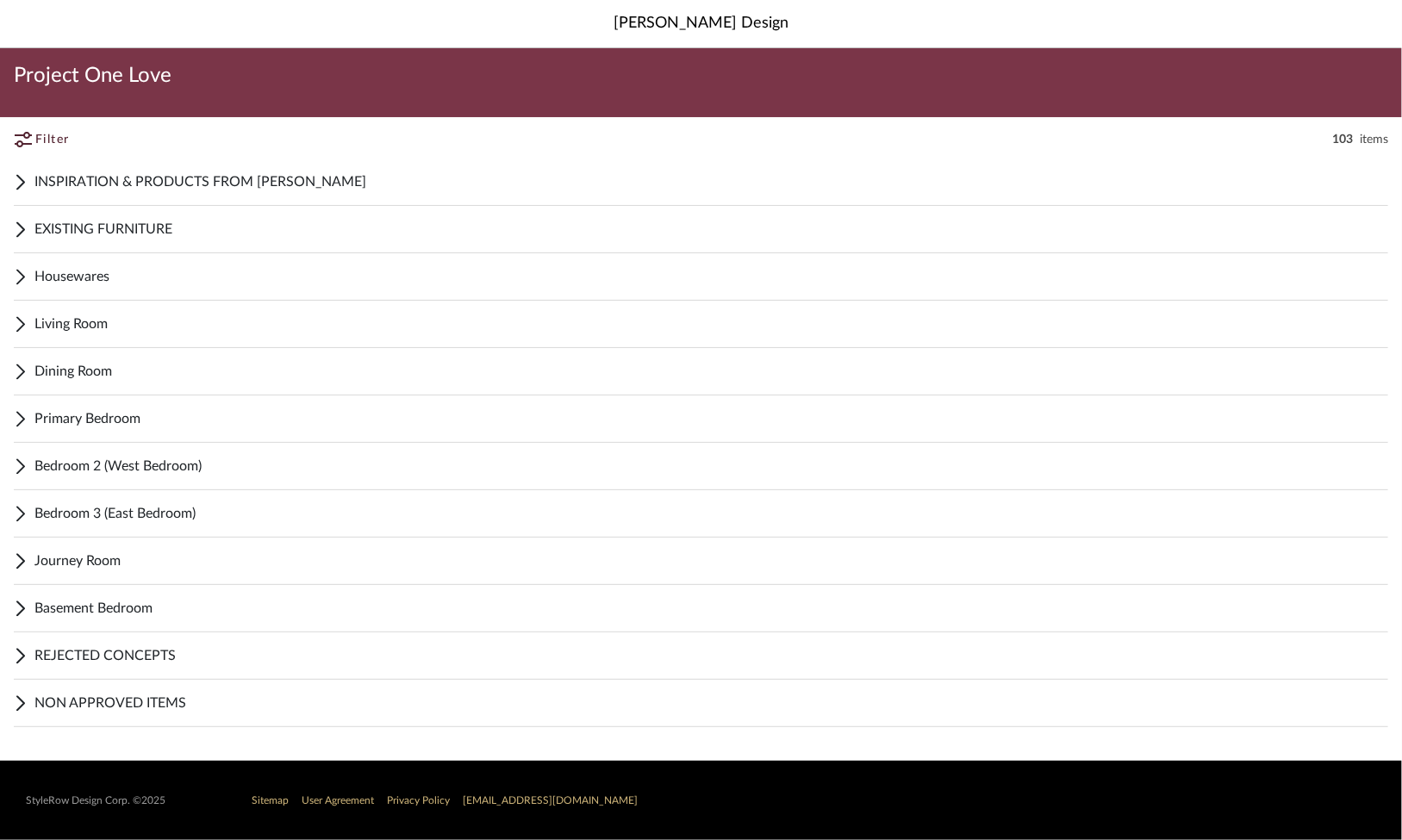 click on "Project One Love" 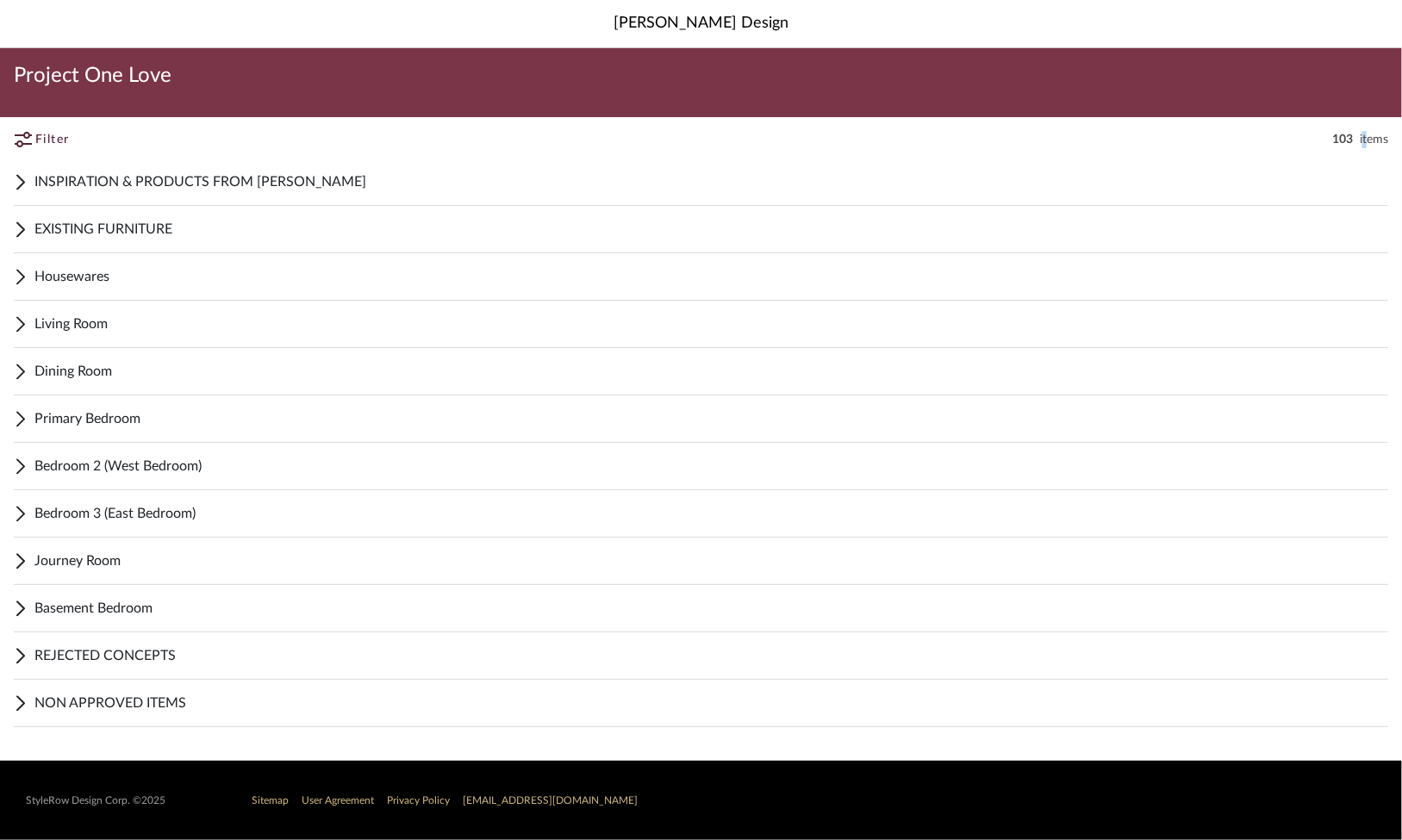 click on "items" 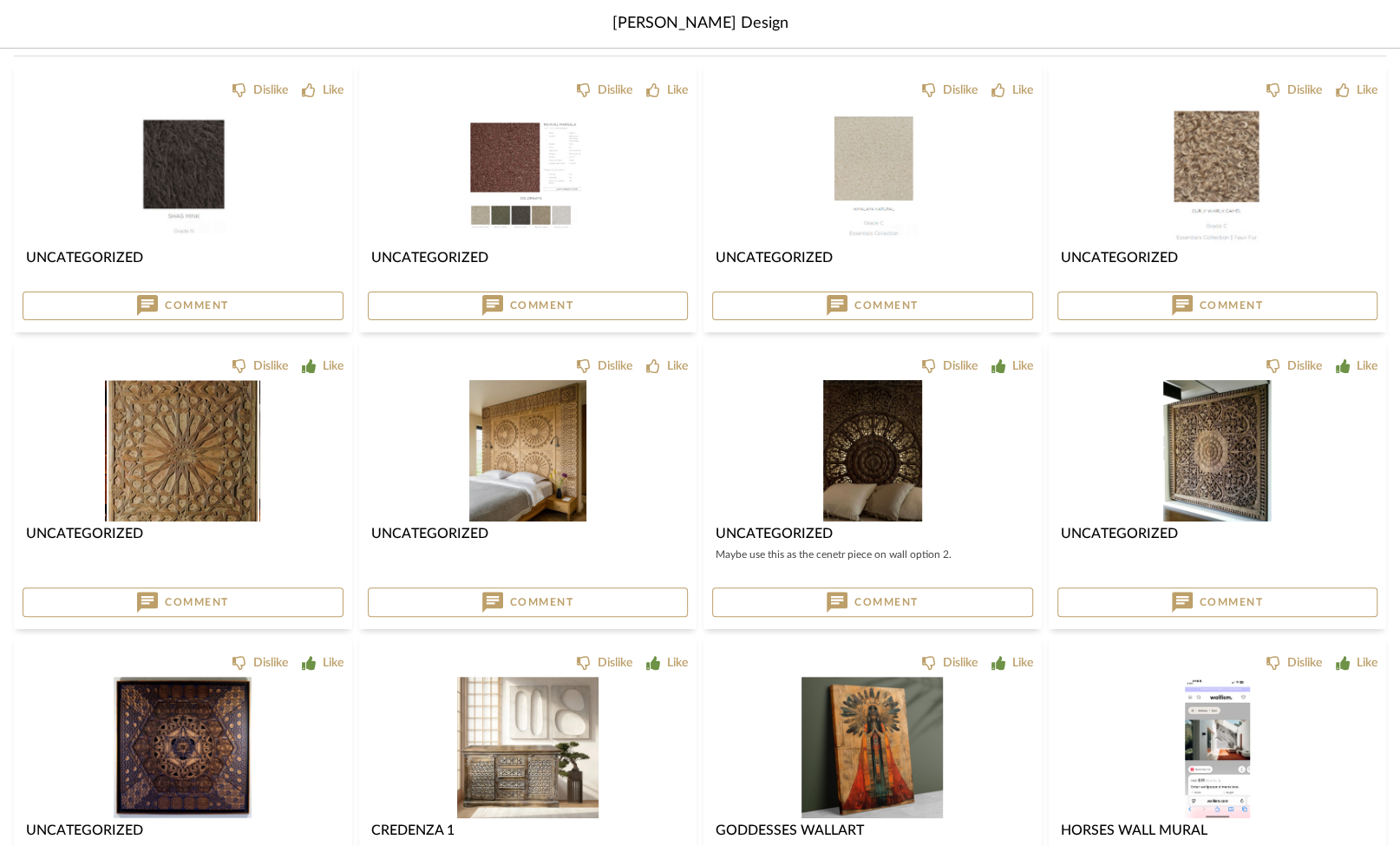 scroll, scrollTop: 174, scrollLeft: 0, axis: vertical 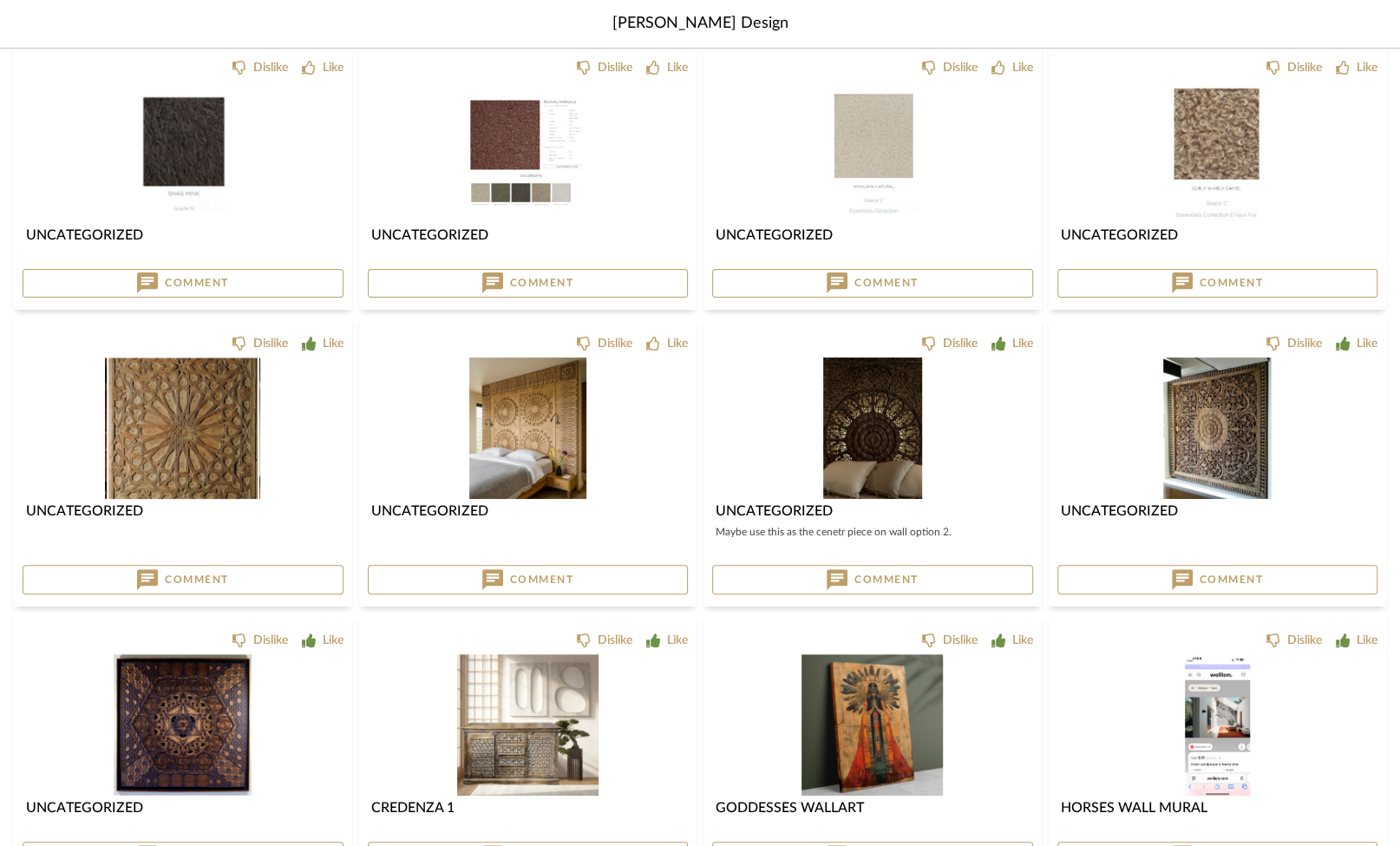 click at bounding box center [182, 428] 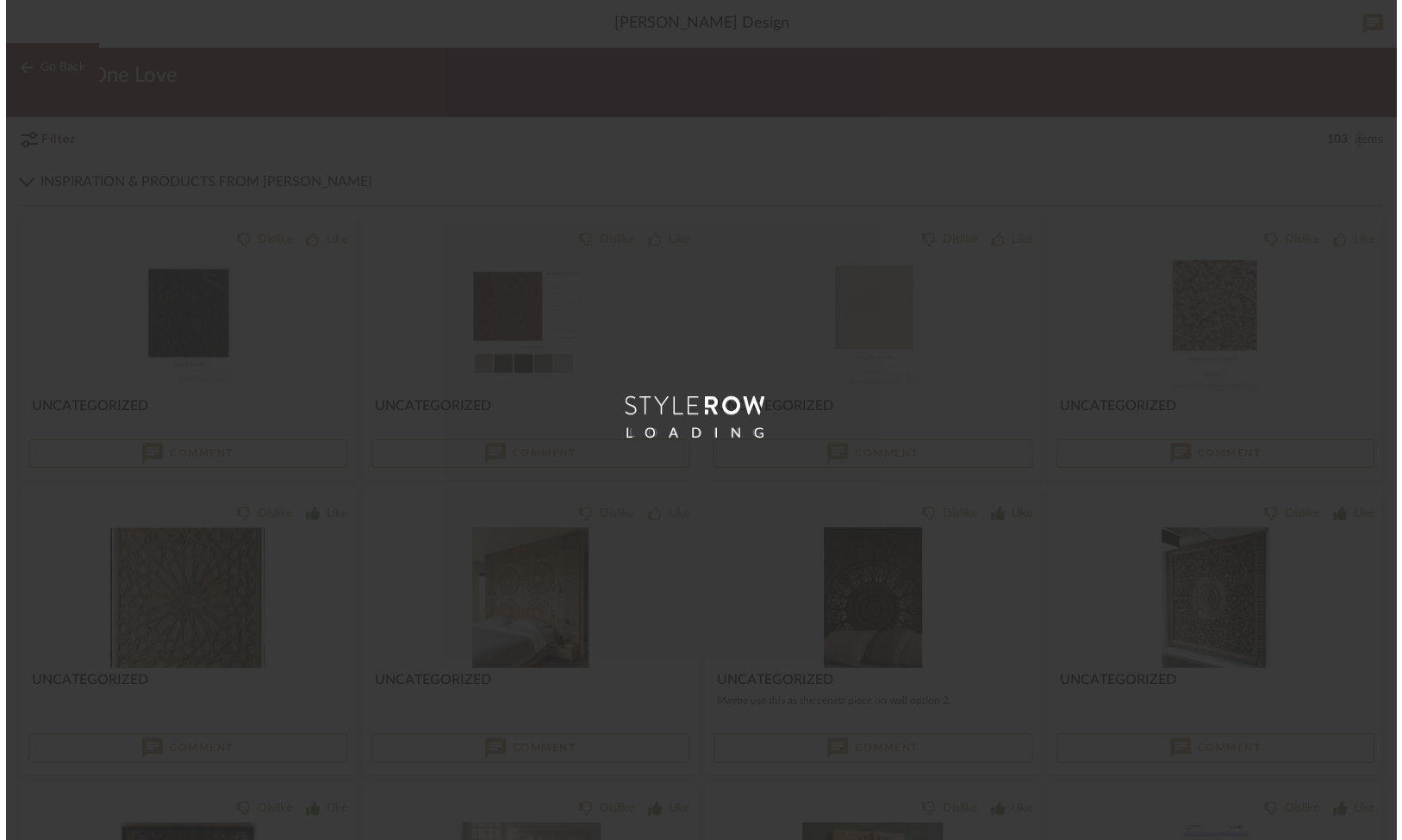 scroll, scrollTop: 0, scrollLeft: 0, axis: both 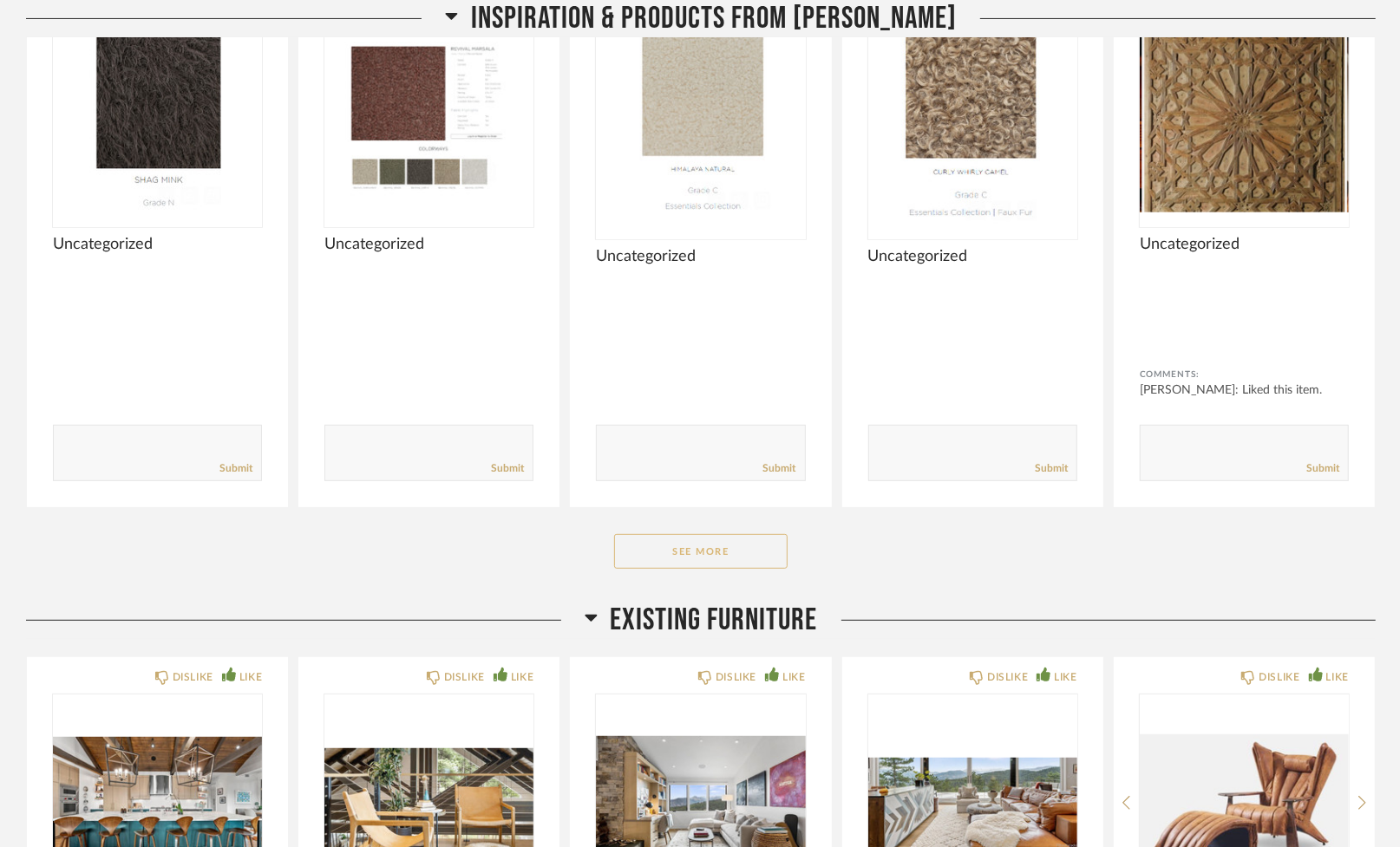 click on "See More" 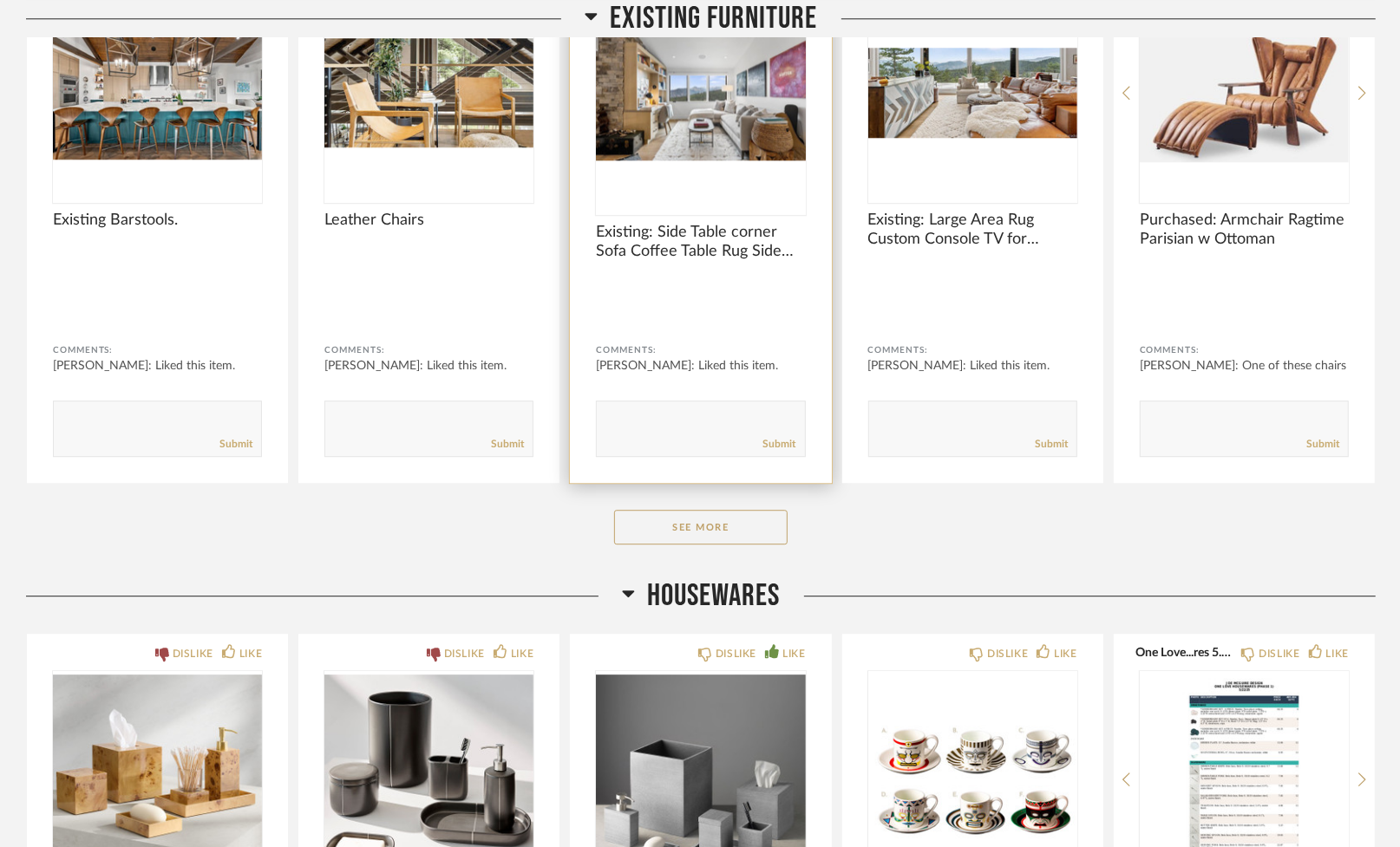 scroll, scrollTop: 3468, scrollLeft: 0, axis: vertical 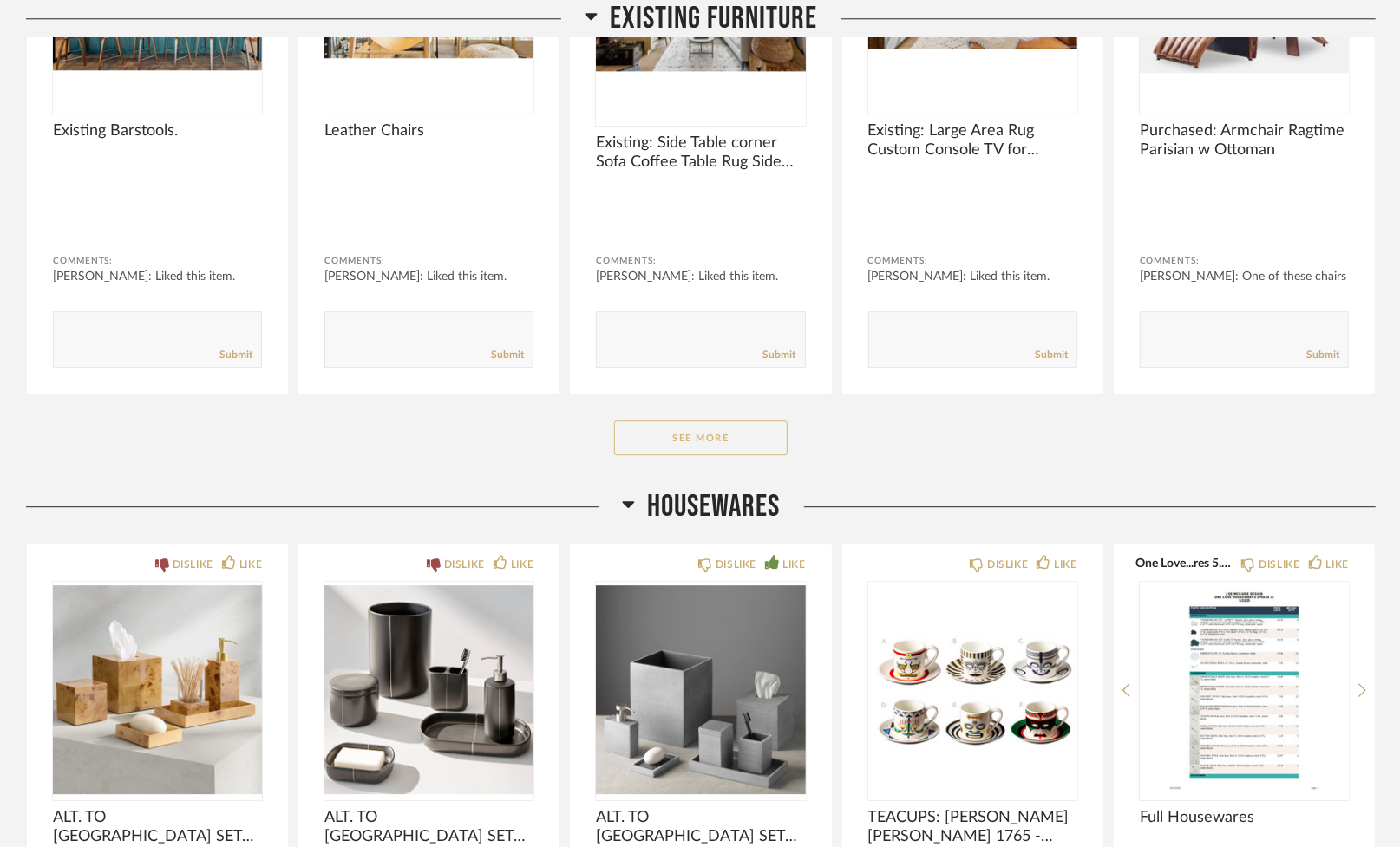 click on "See More" 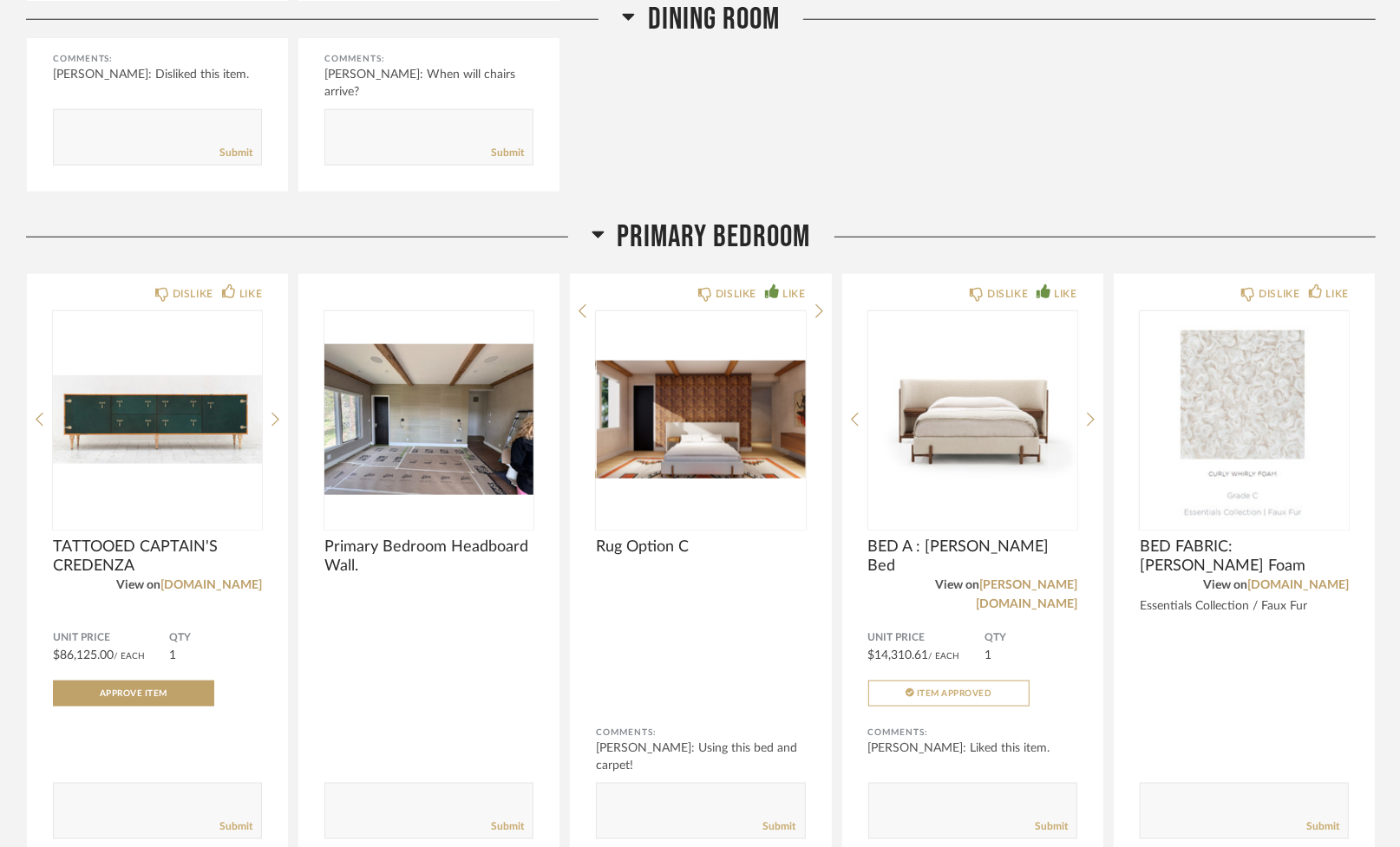 scroll, scrollTop: 6329, scrollLeft: 0, axis: vertical 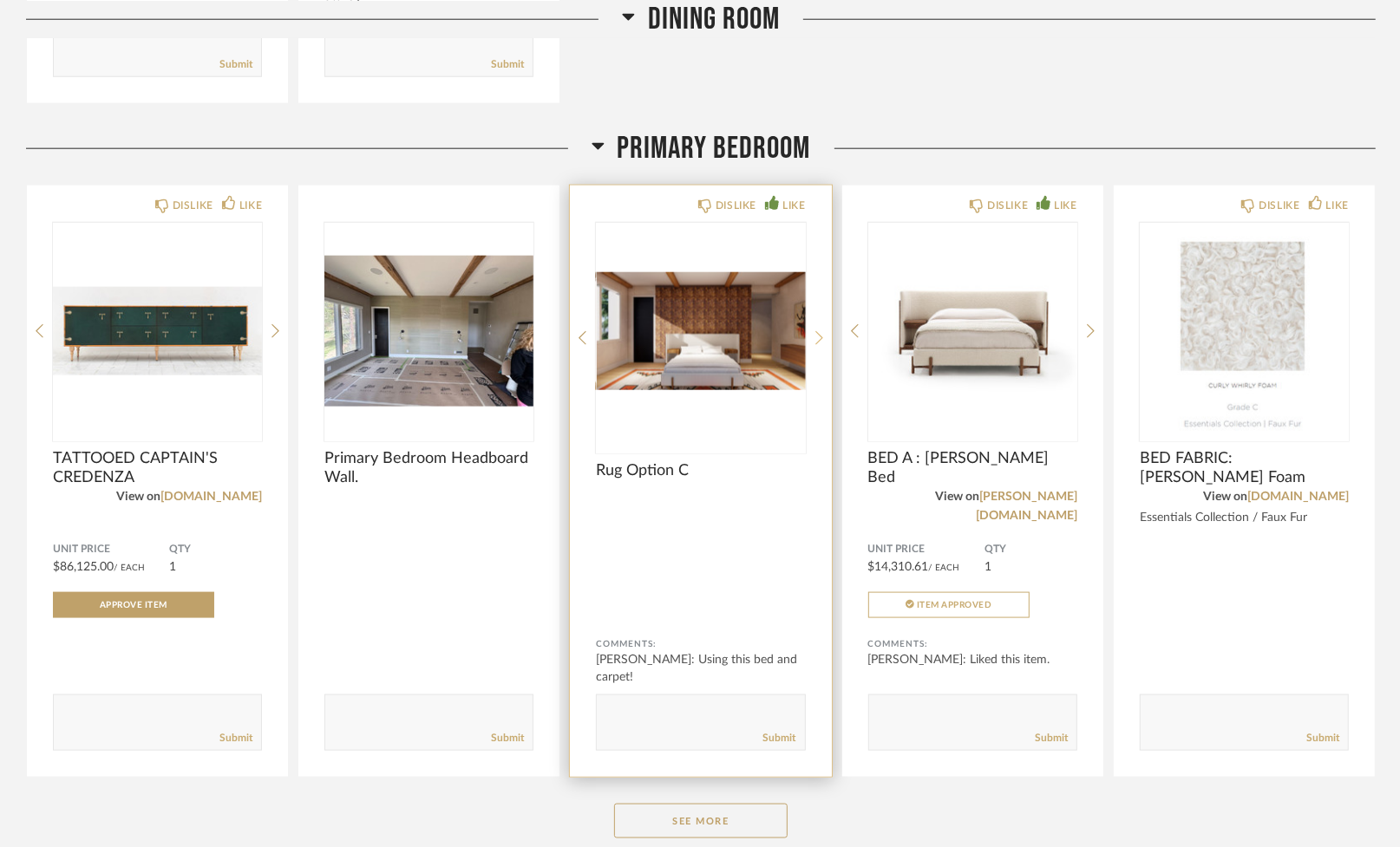 click 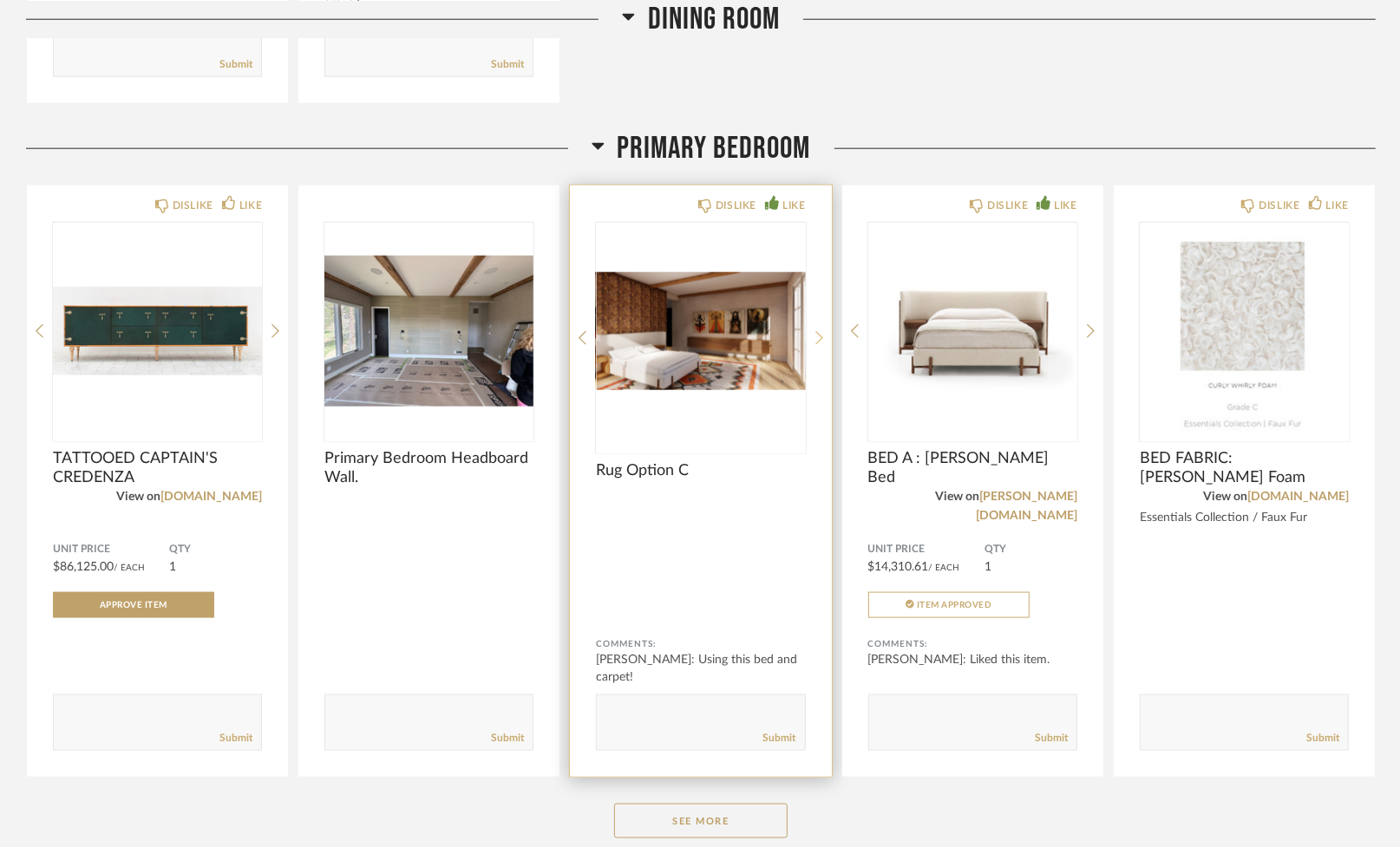 click 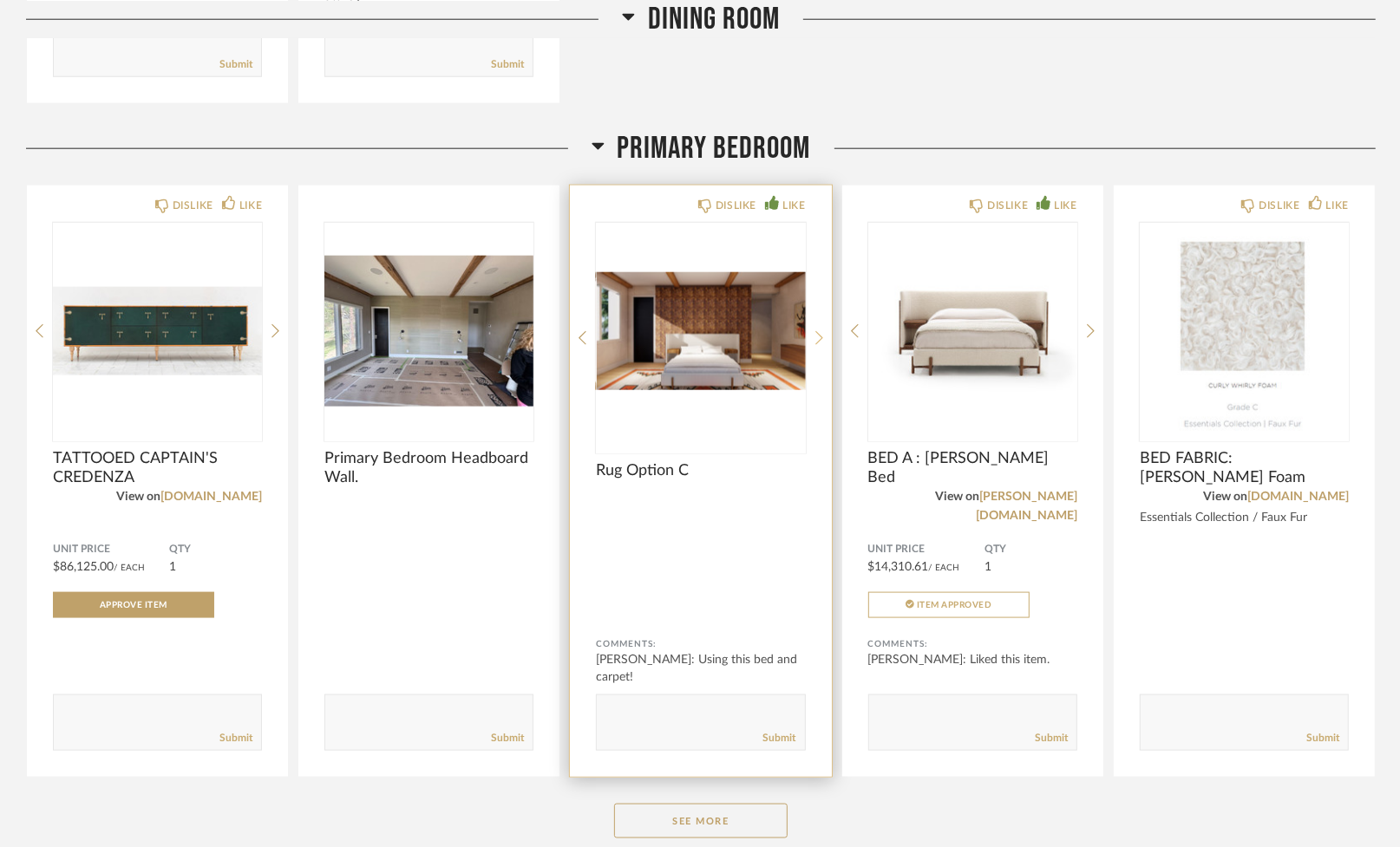 click 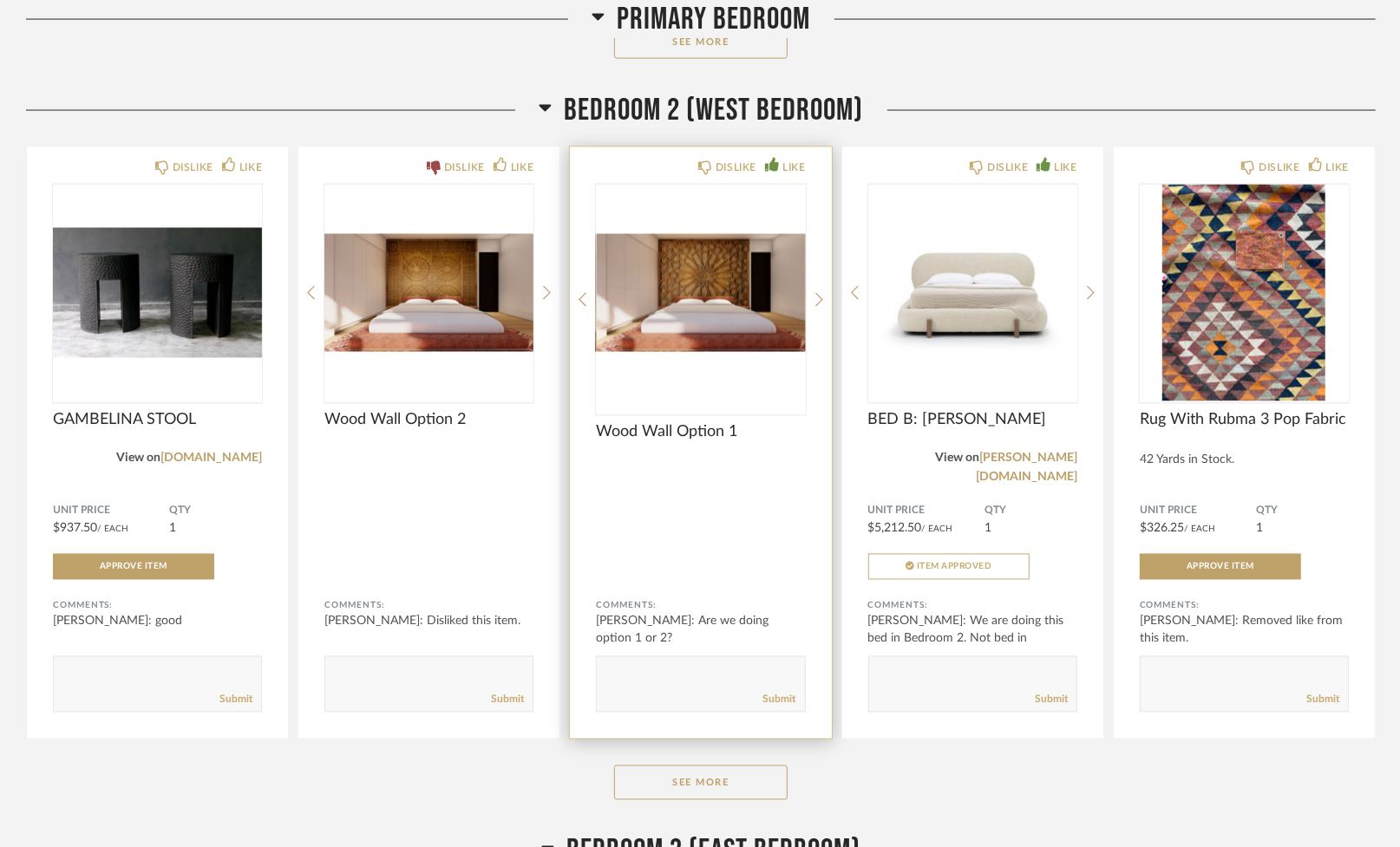 scroll, scrollTop: 7109, scrollLeft: 0, axis: vertical 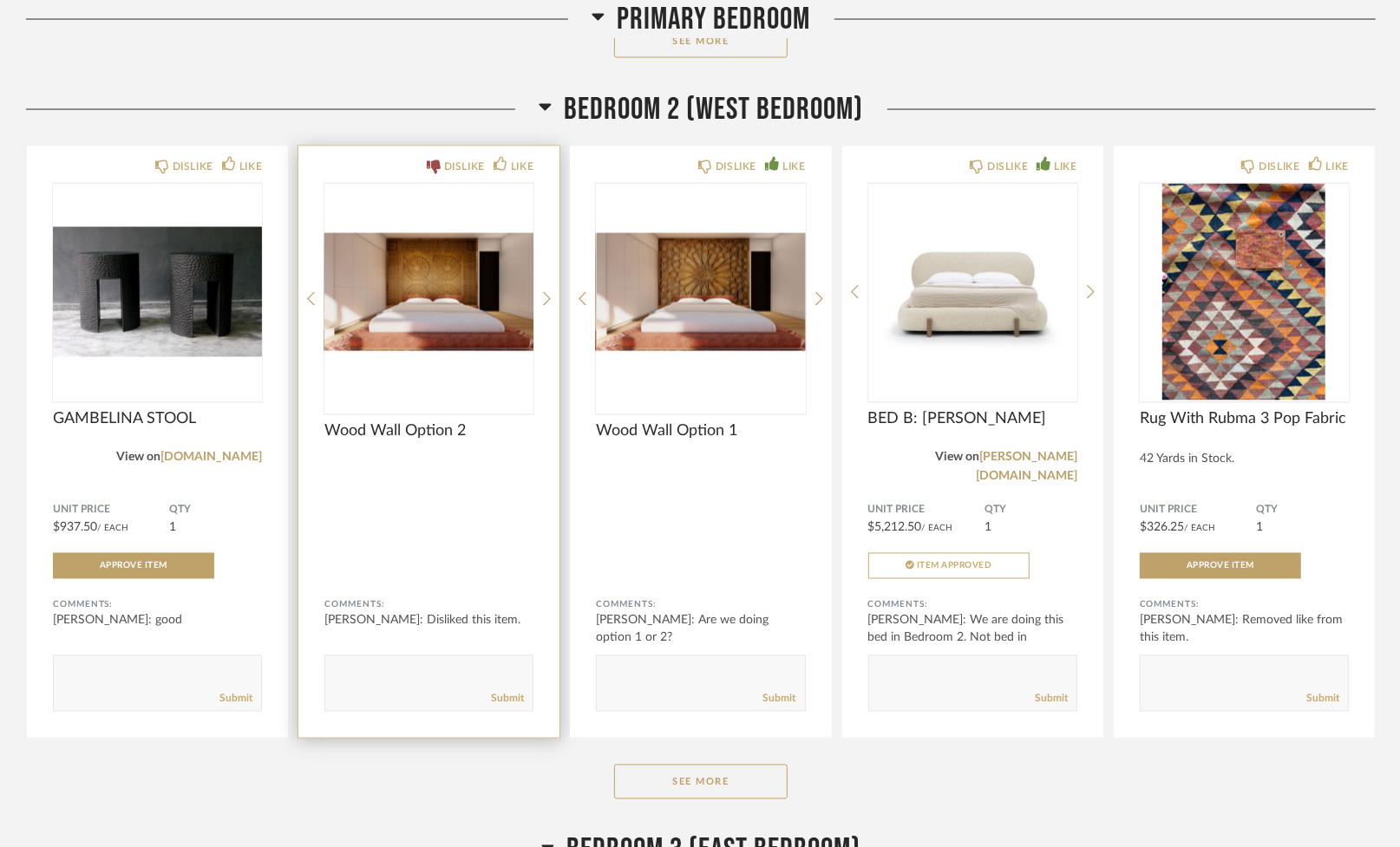 click on "DISLIKE LIKE Wood Wall Option 2 Comments: [PERSON_NAME]: Disliked this item.       Submit" 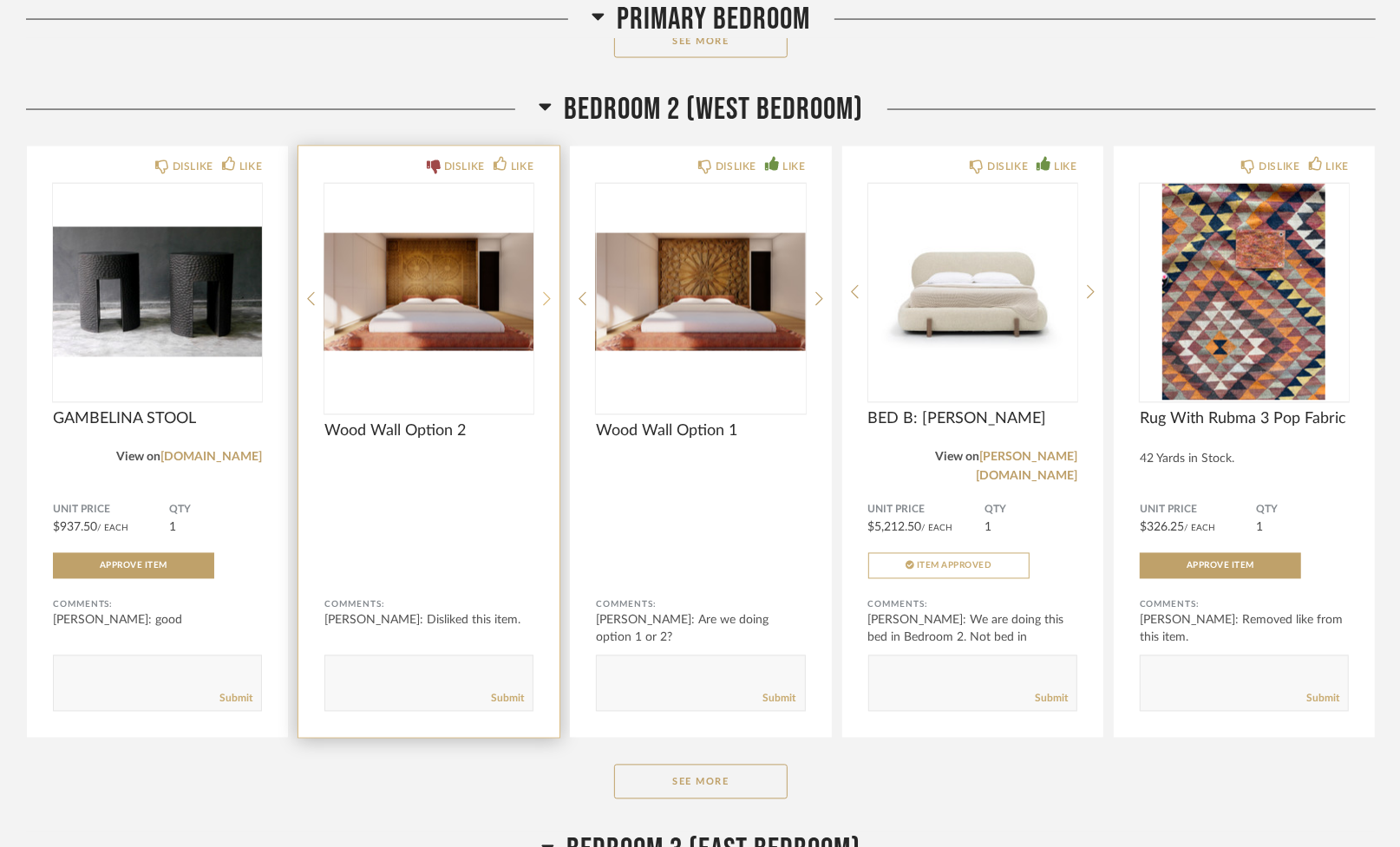 click 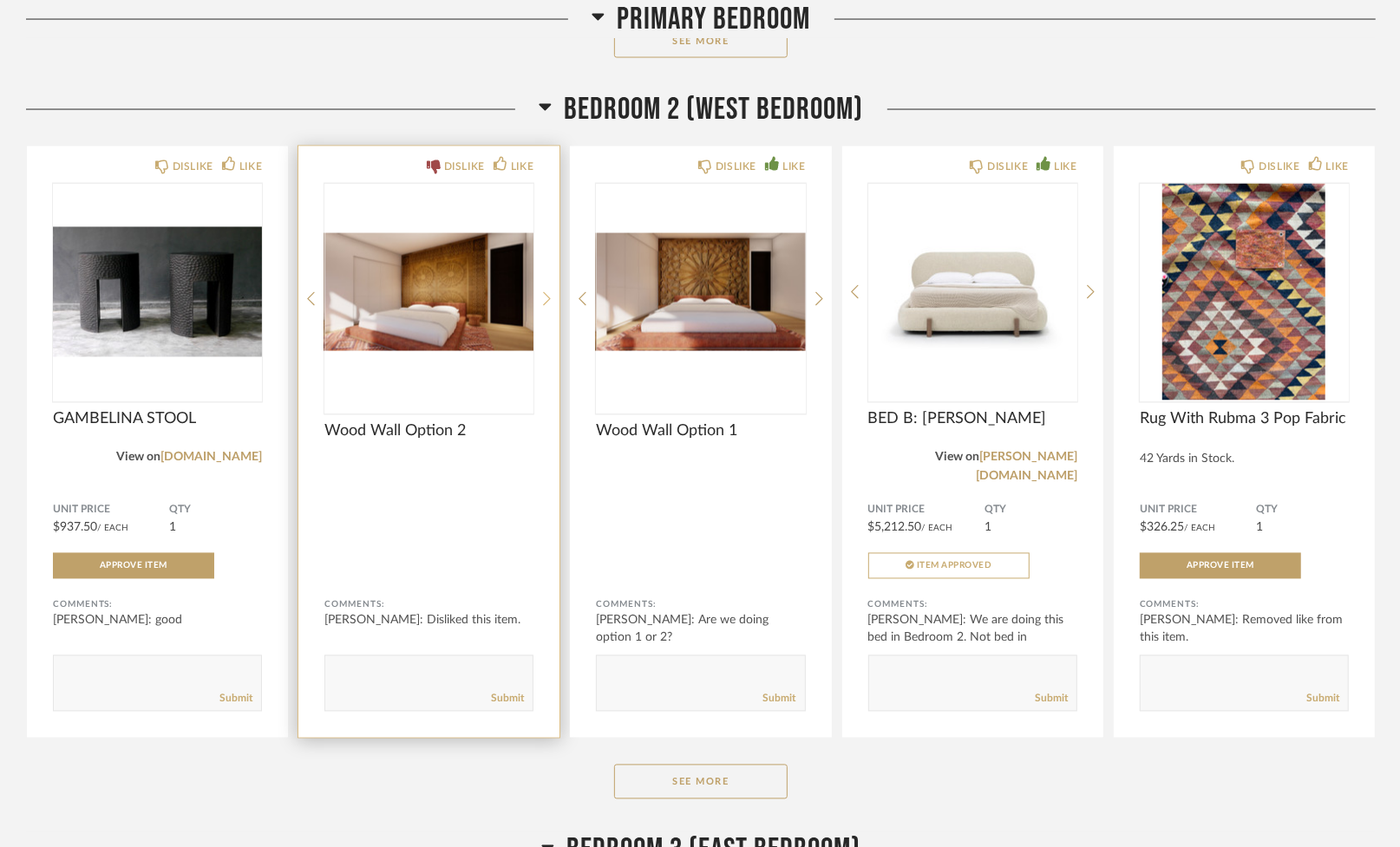 click 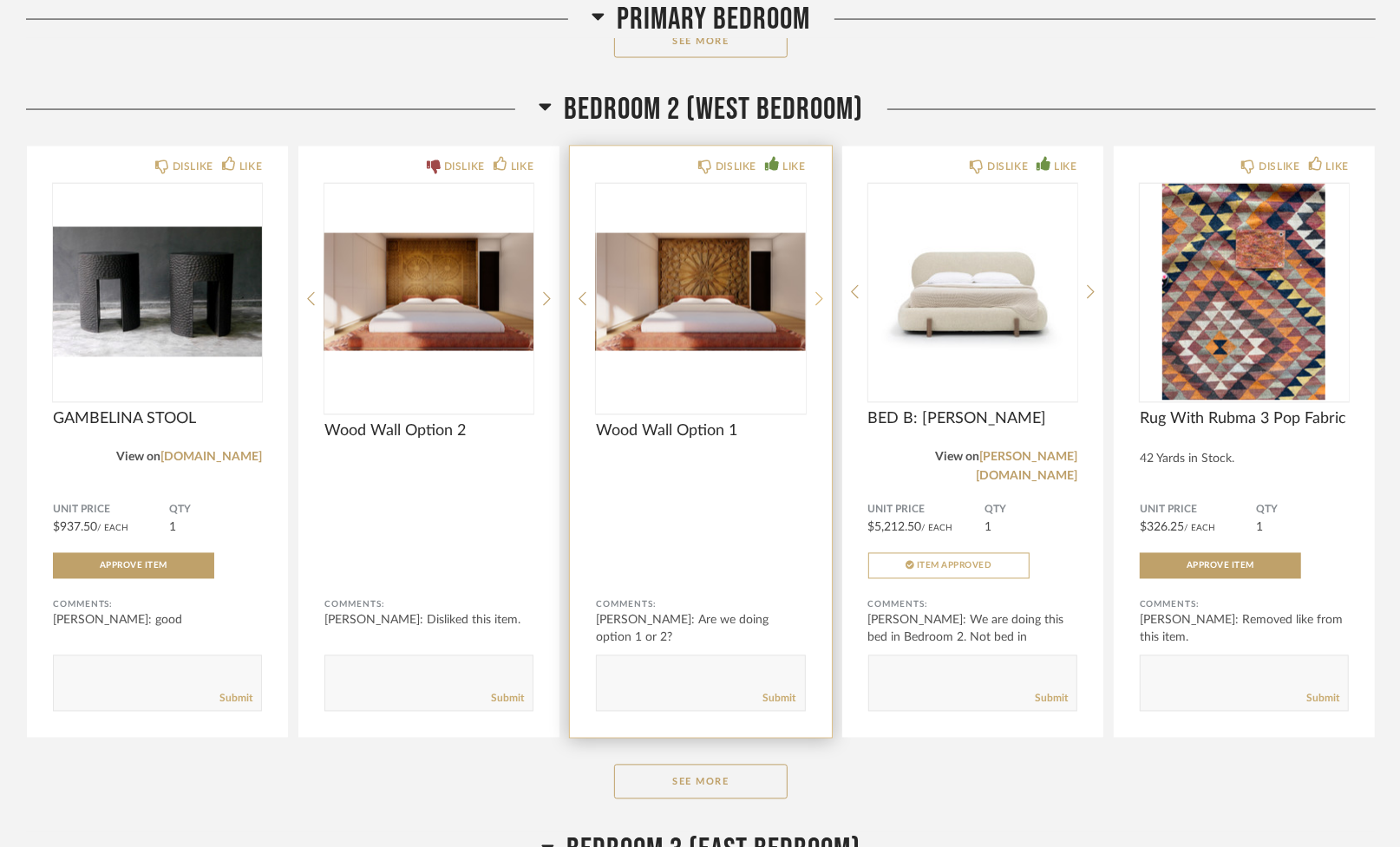 click 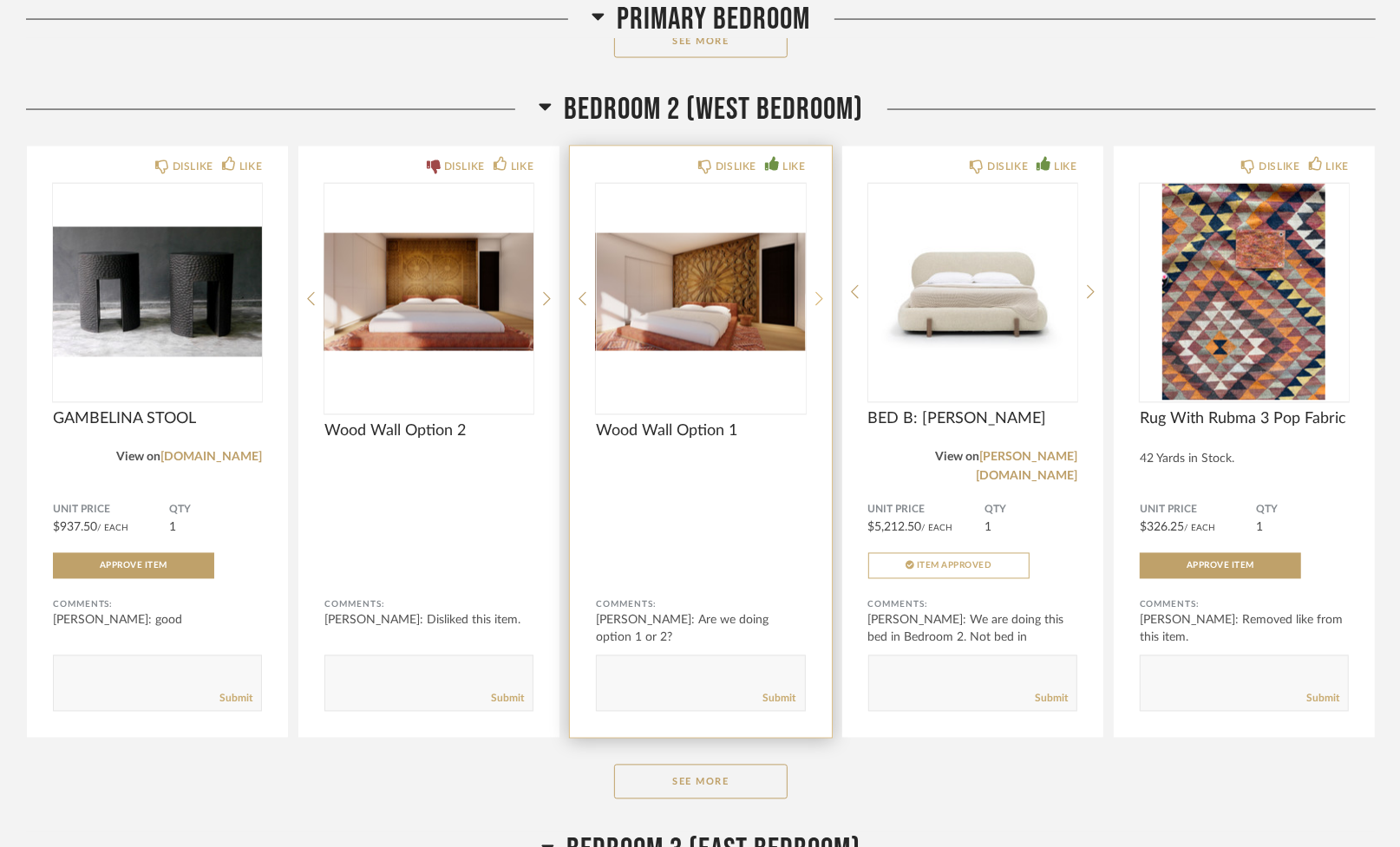 click 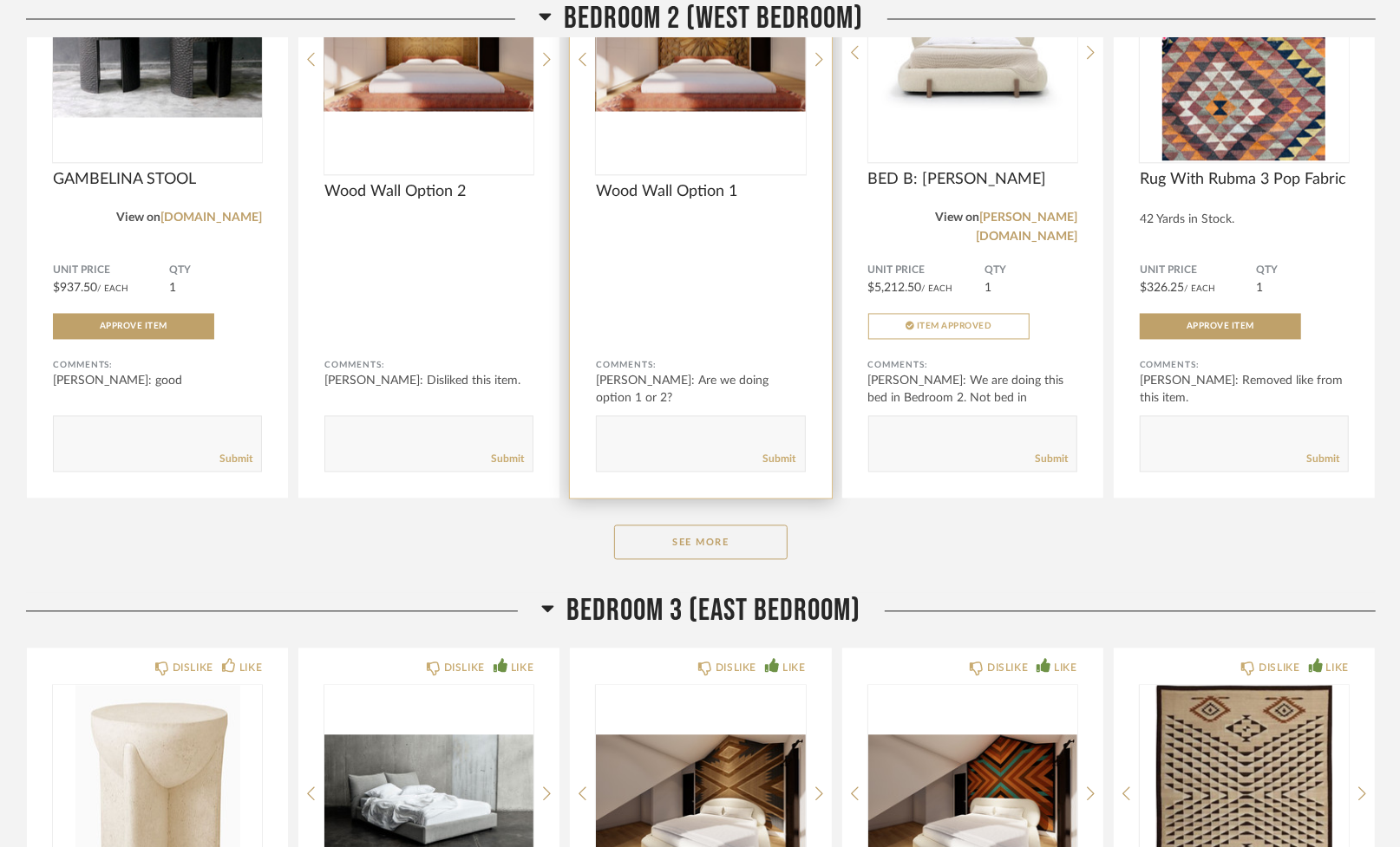 scroll, scrollTop: 7369, scrollLeft: 0, axis: vertical 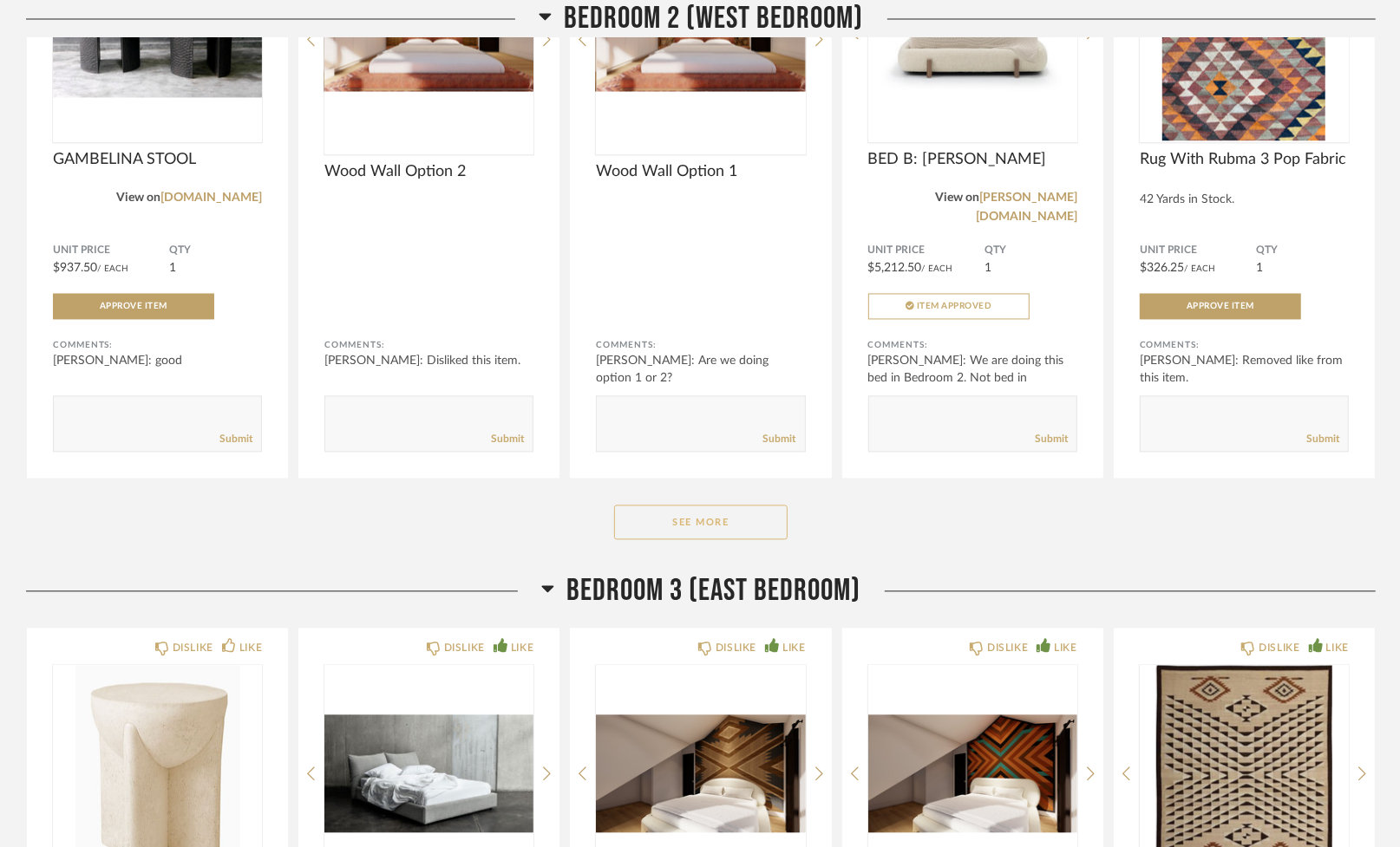 click on "See More" 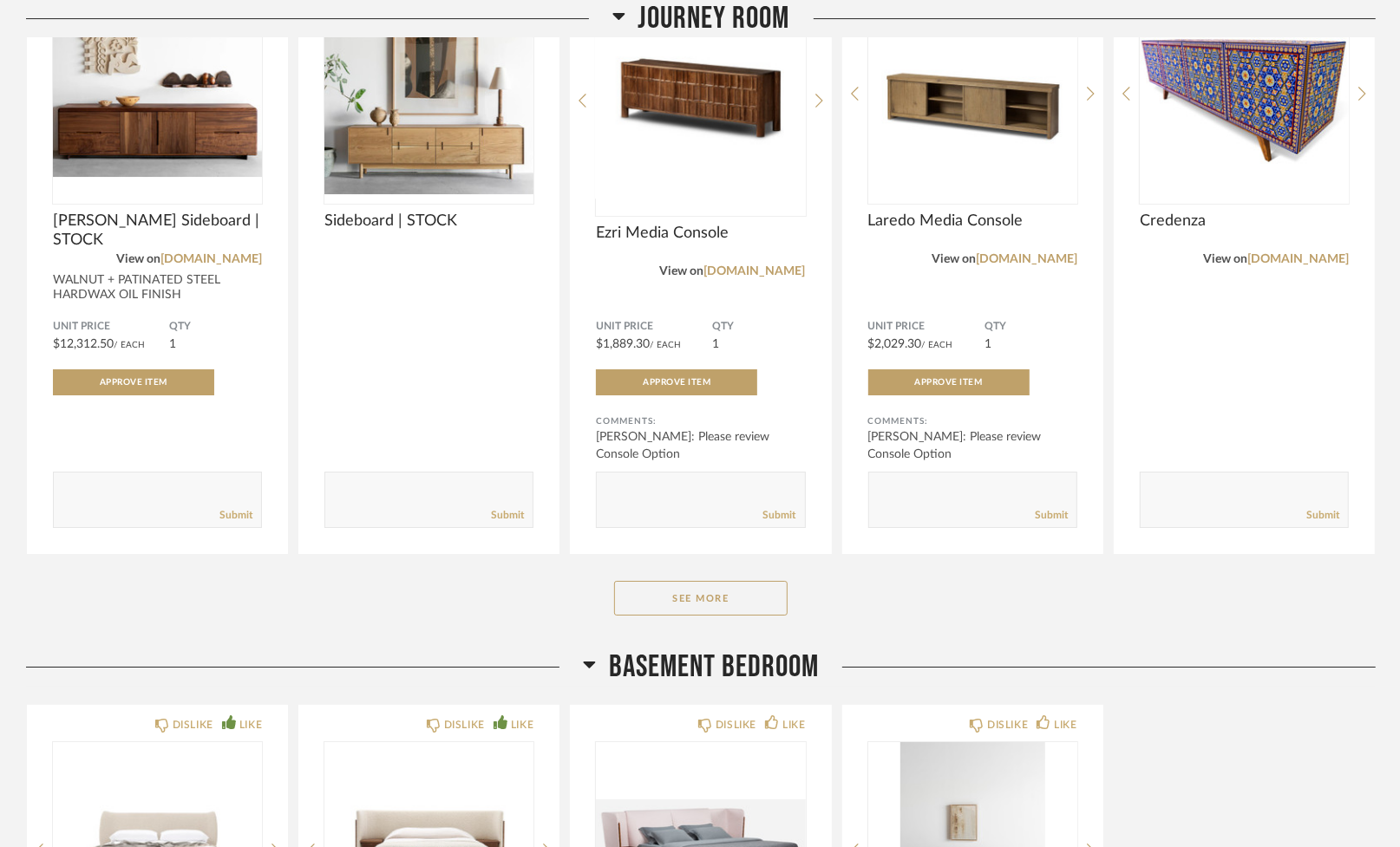 scroll, scrollTop: 9363, scrollLeft: 0, axis: vertical 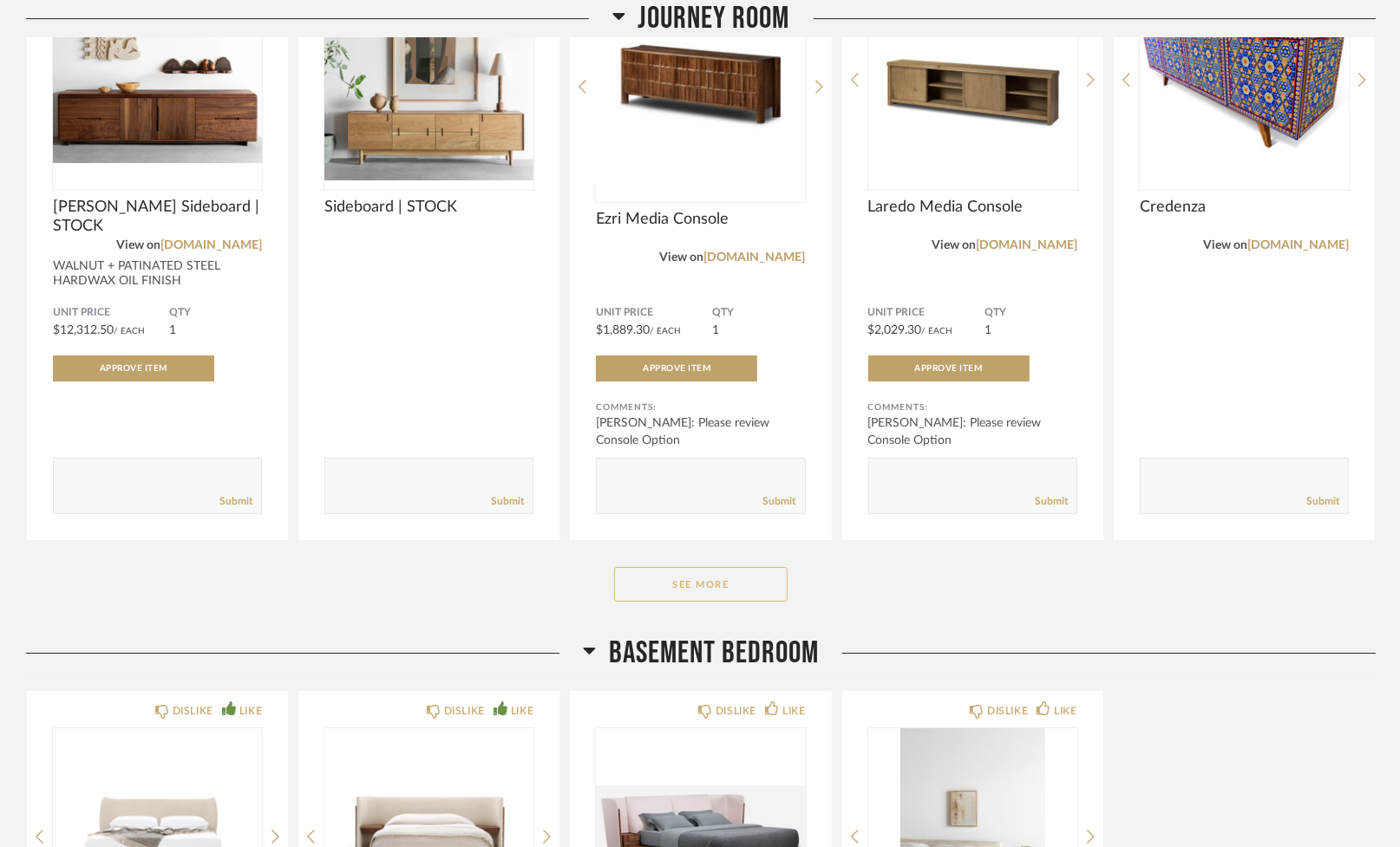 click on "See More" 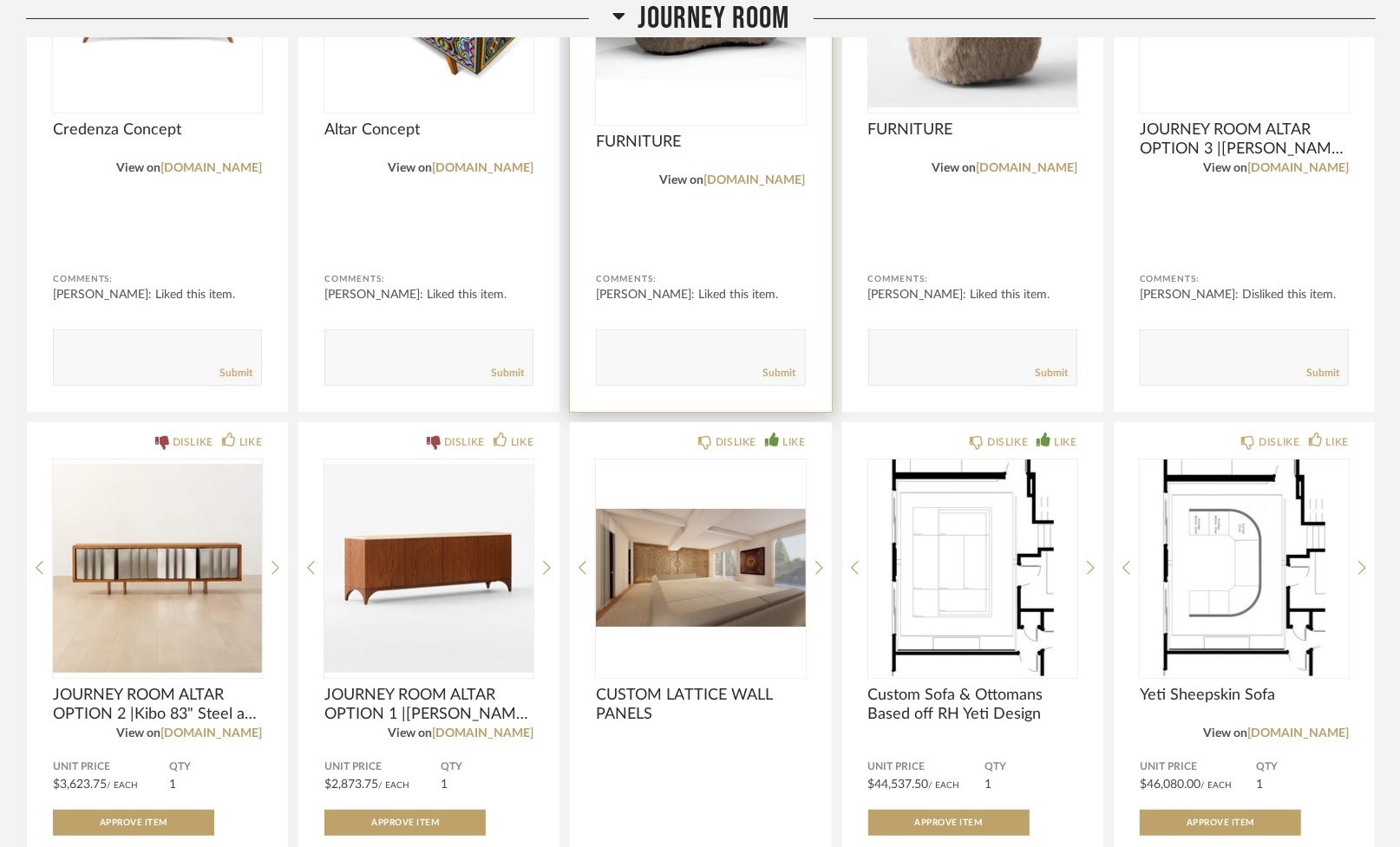 scroll, scrollTop: 10143, scrollLeft: 0, axis: vertical 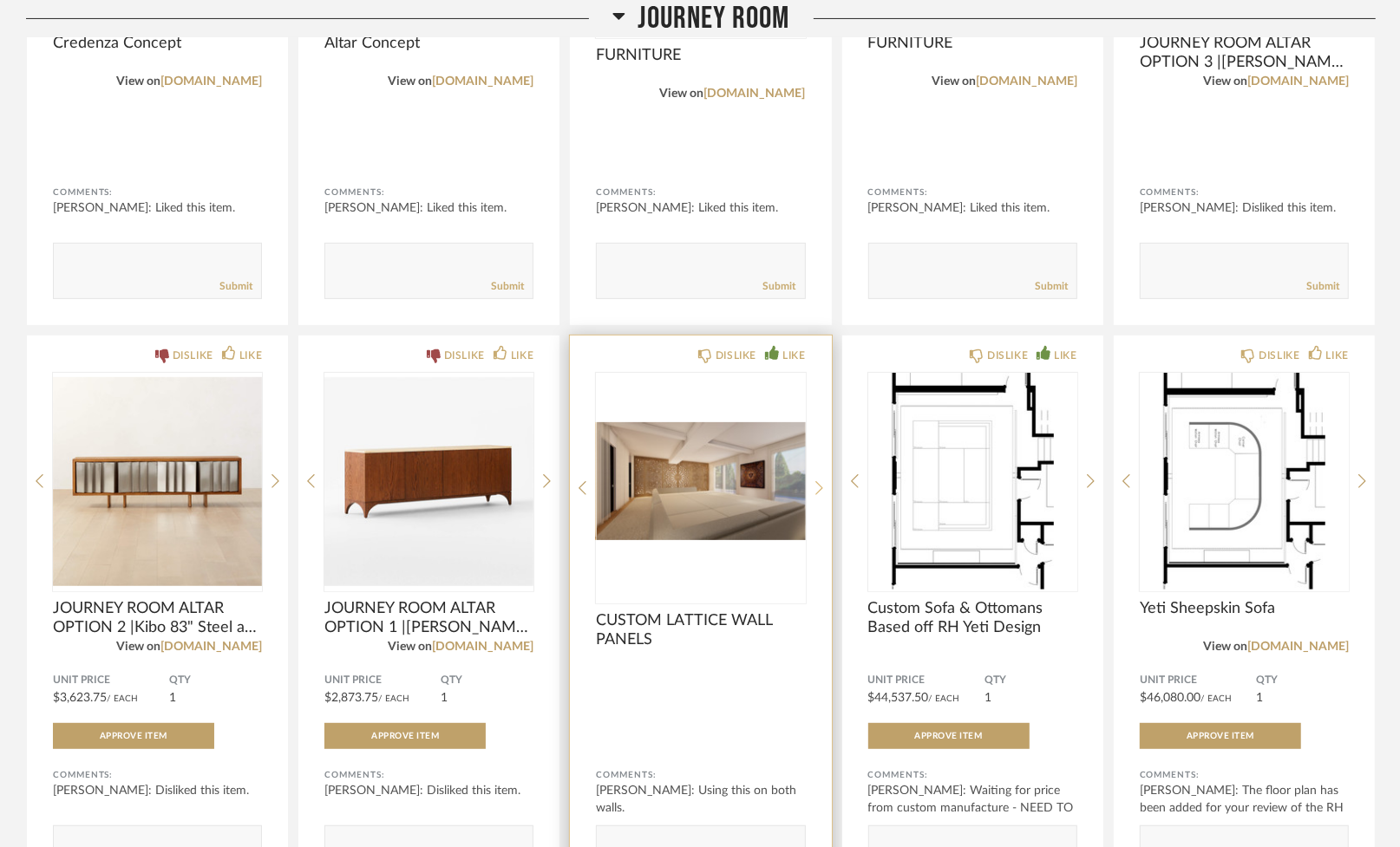 click 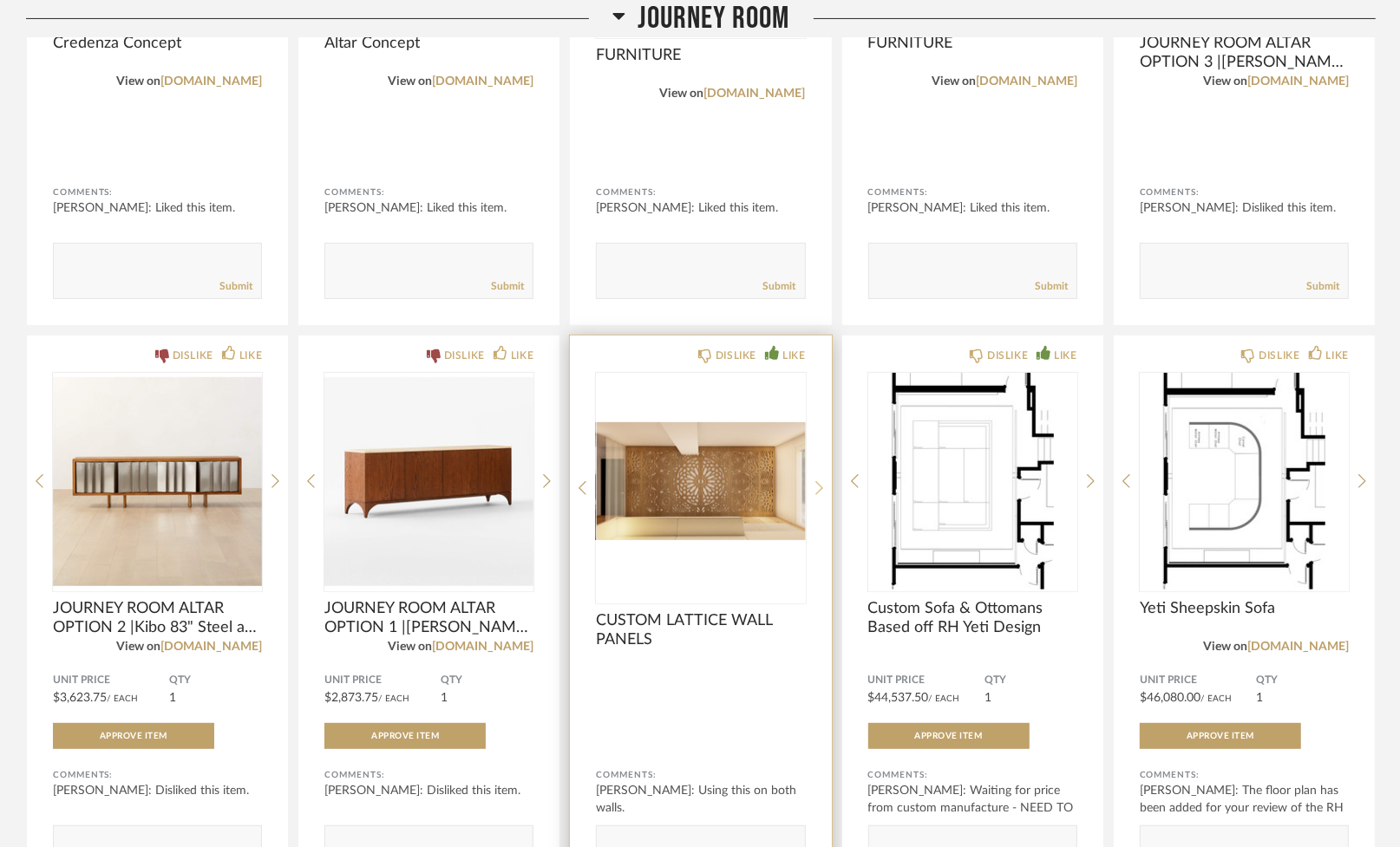 click 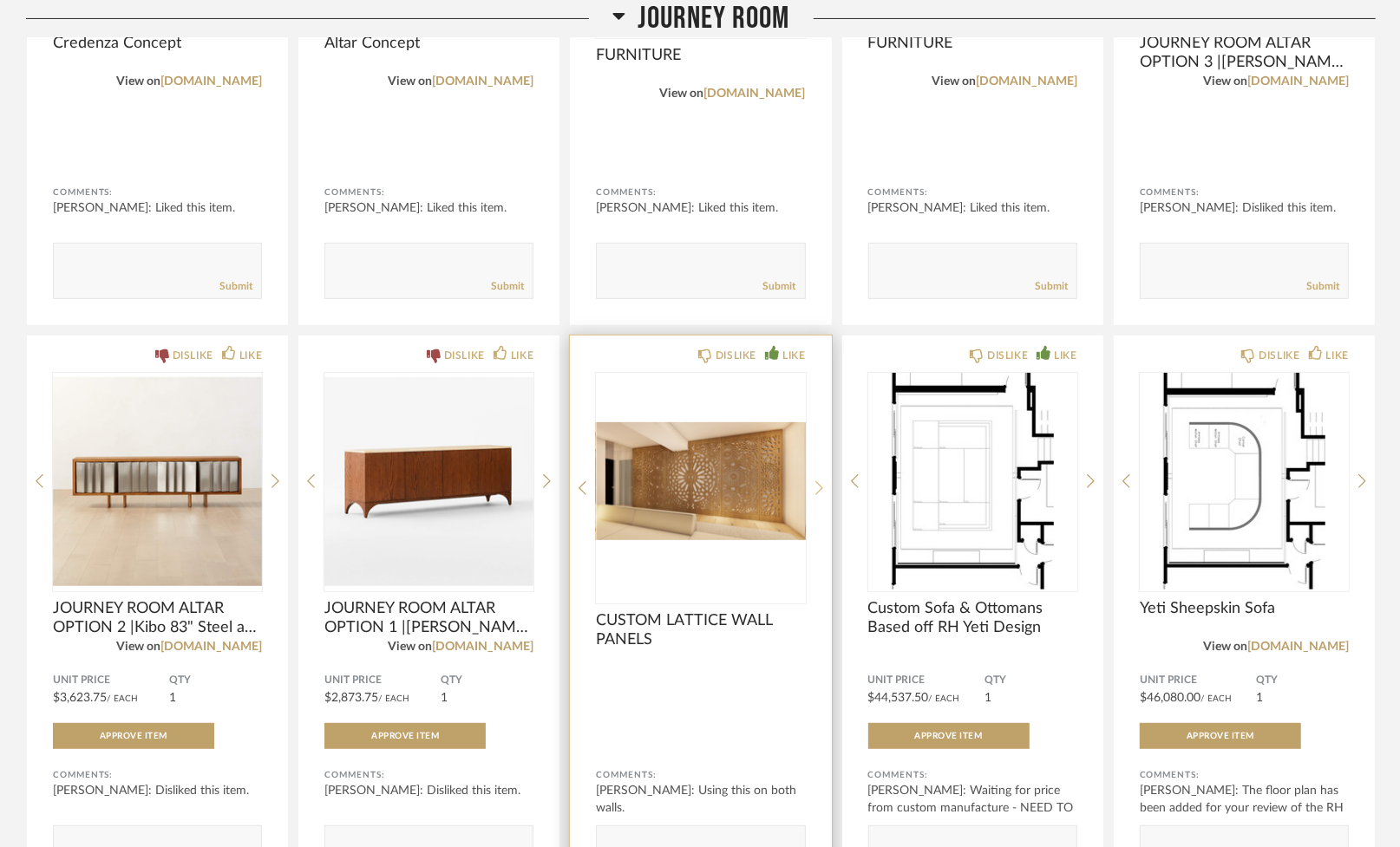 click 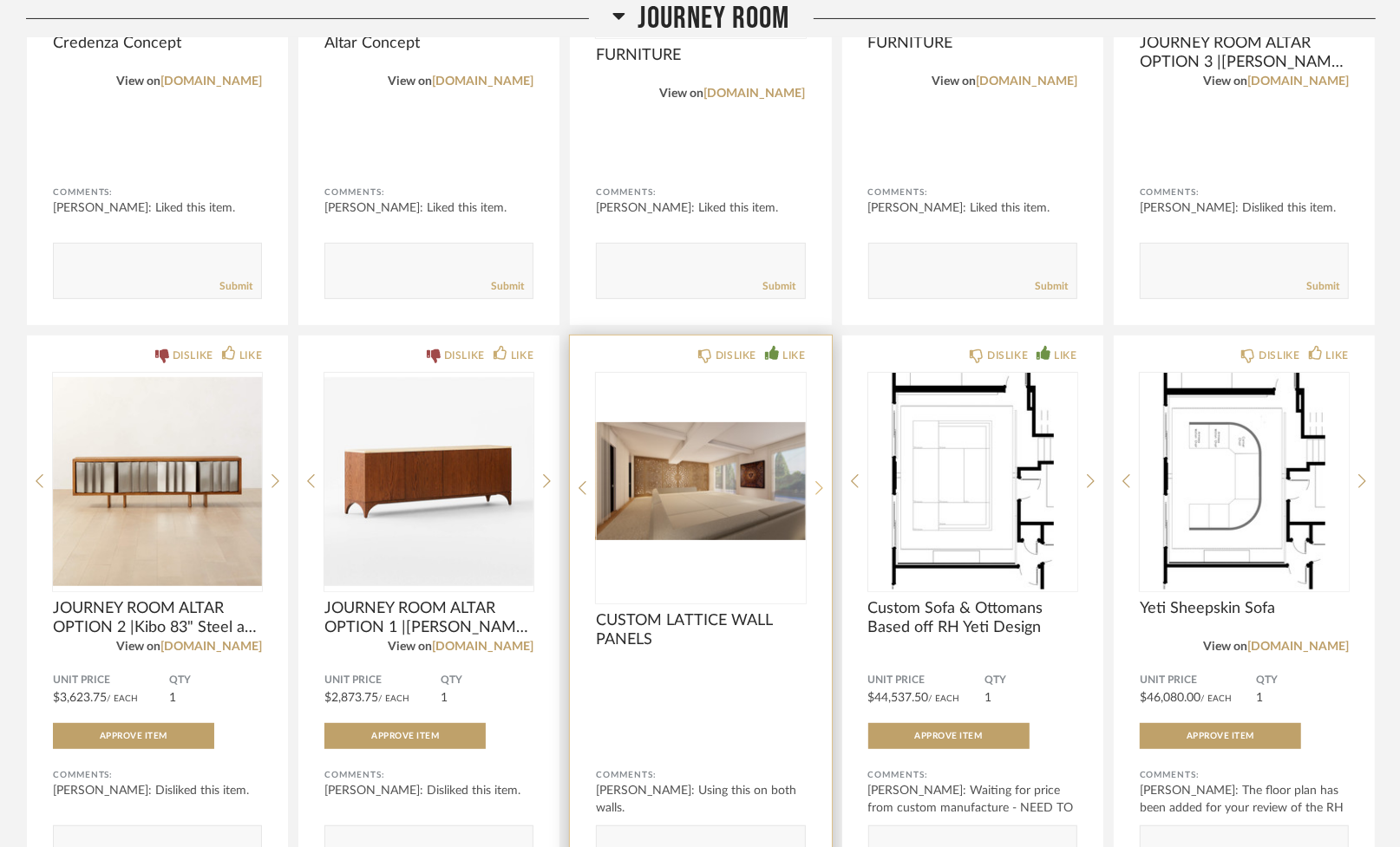 click 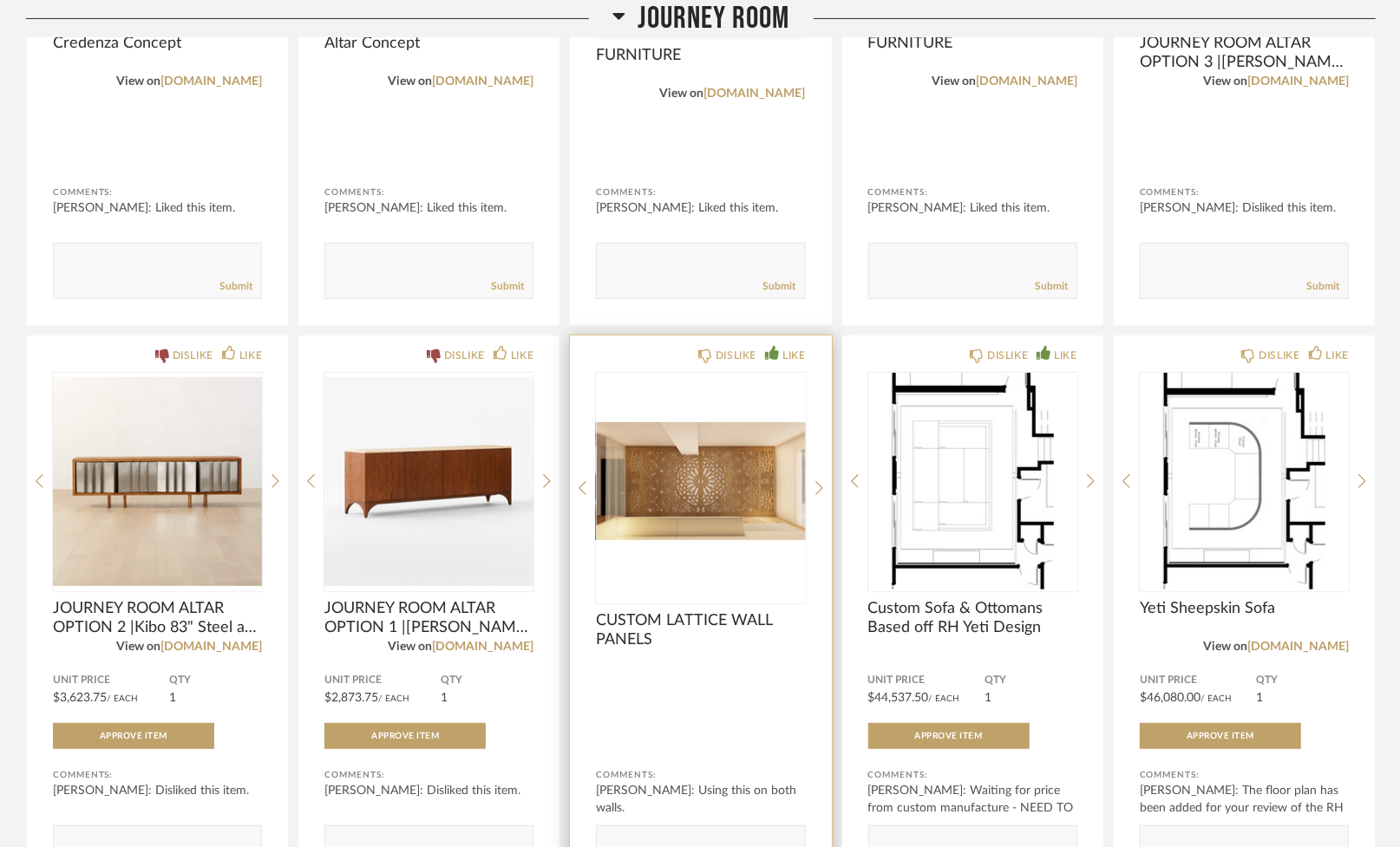 click at bounding box center (700, 481) 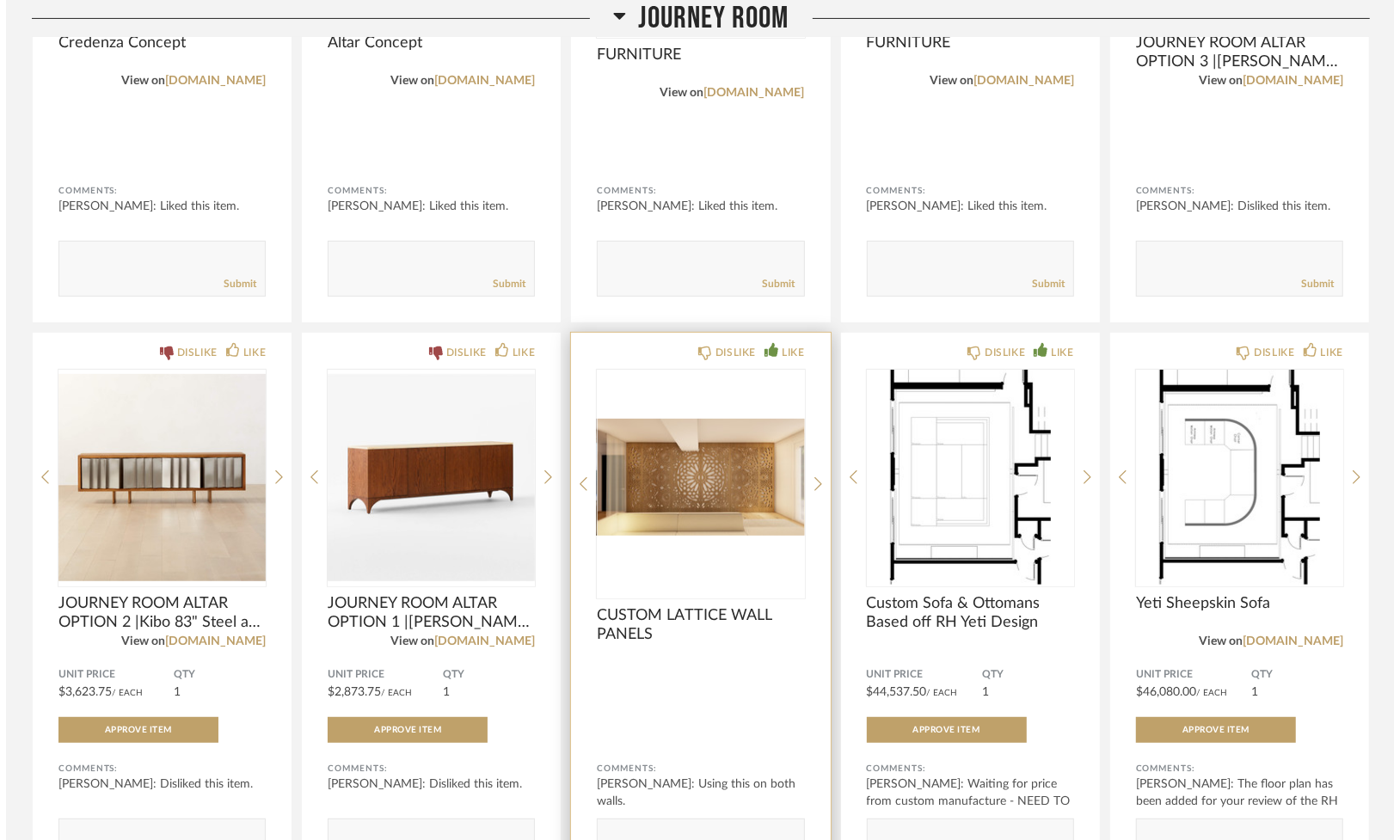 scroll, scrollTop: 0, scrollLeft: 0, axis: both 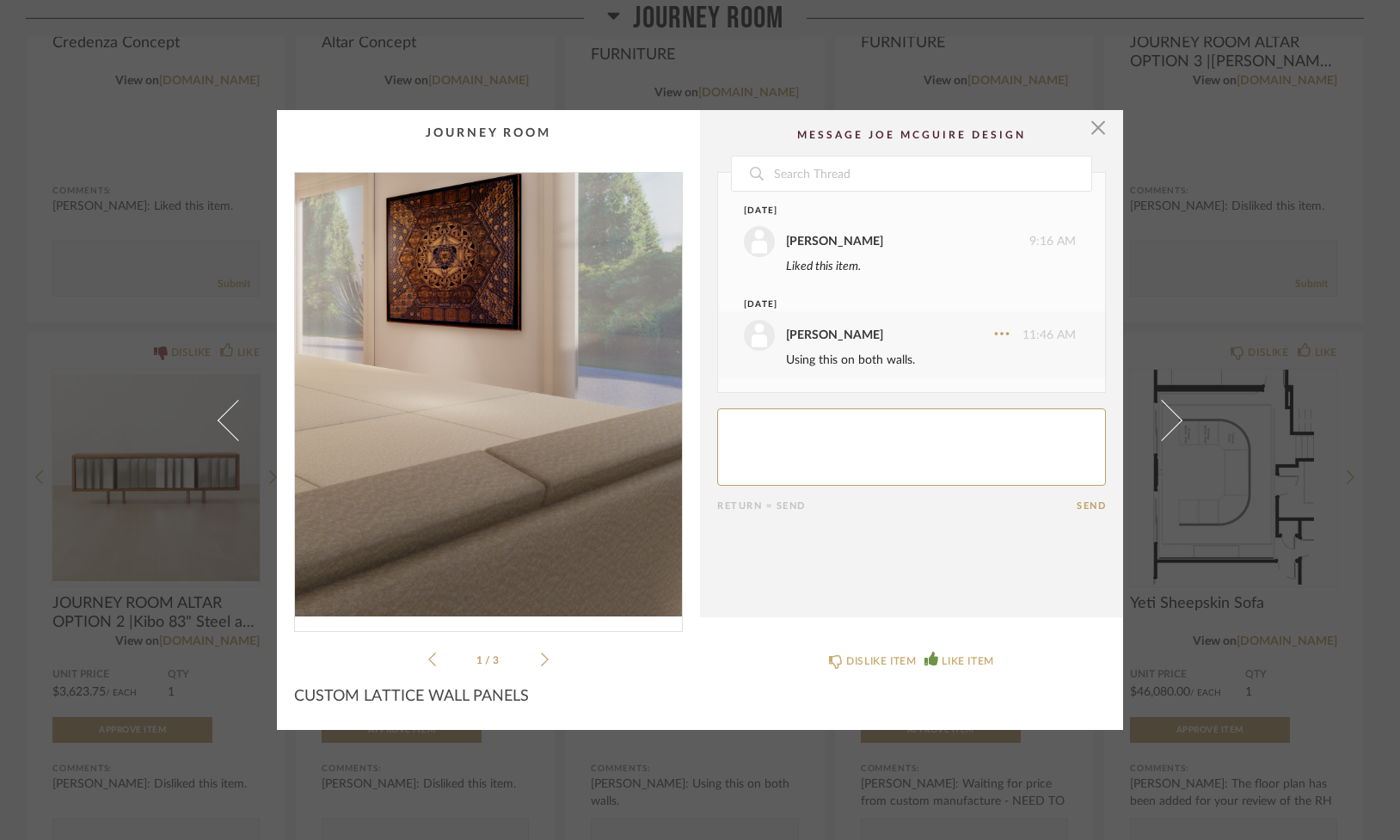 click at bounding box center [488, 395] 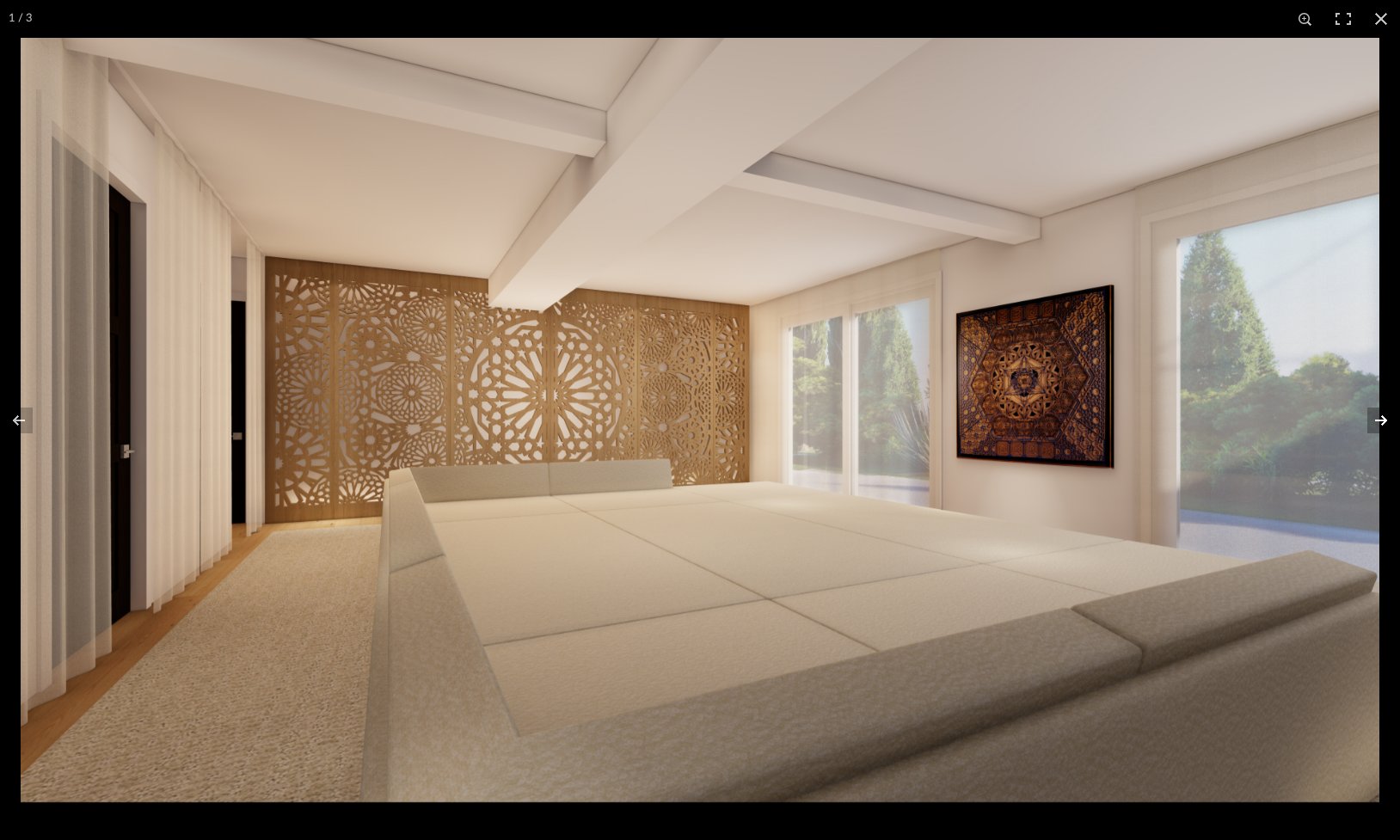 click at bounding box center (1370, 420) 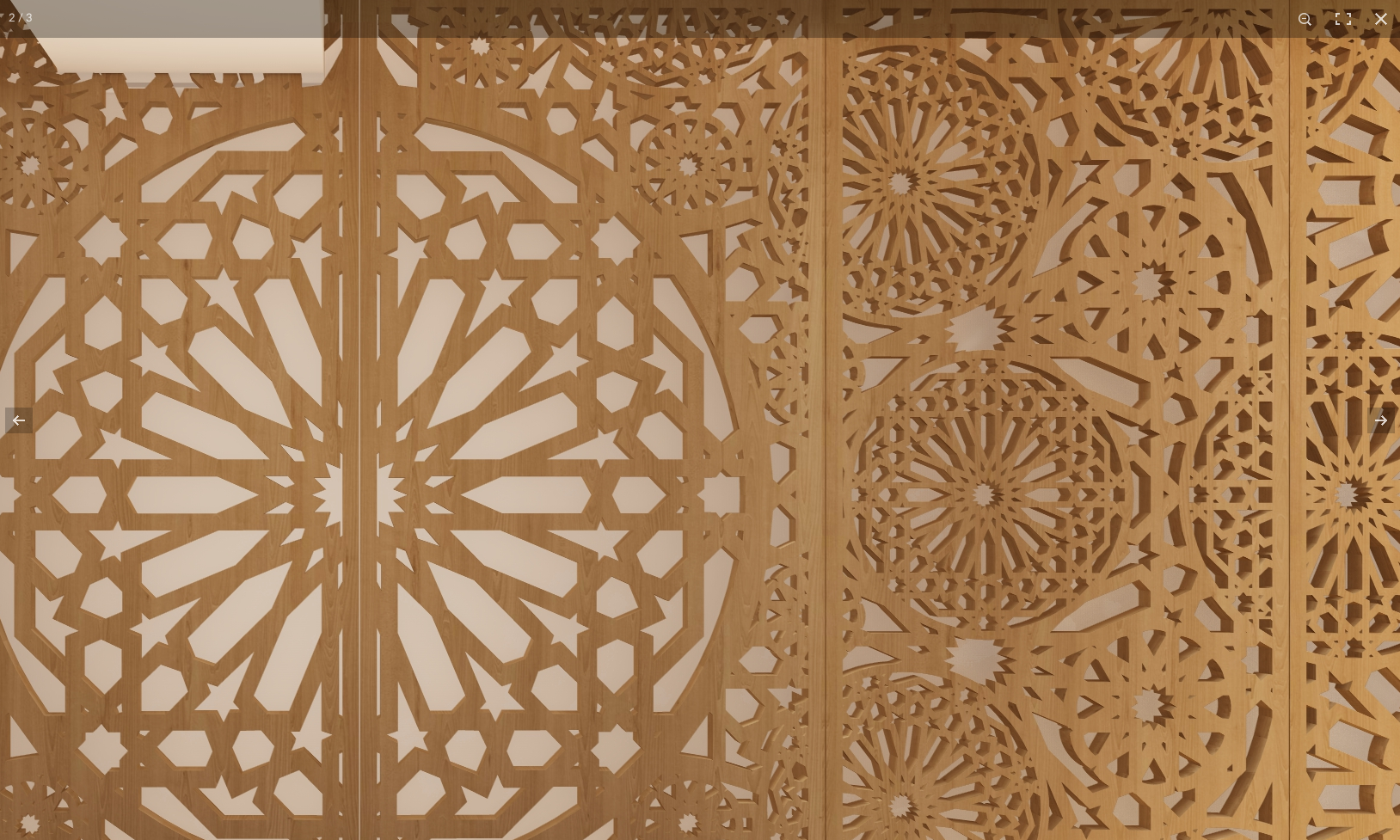 click at bounding box center [362, 489] 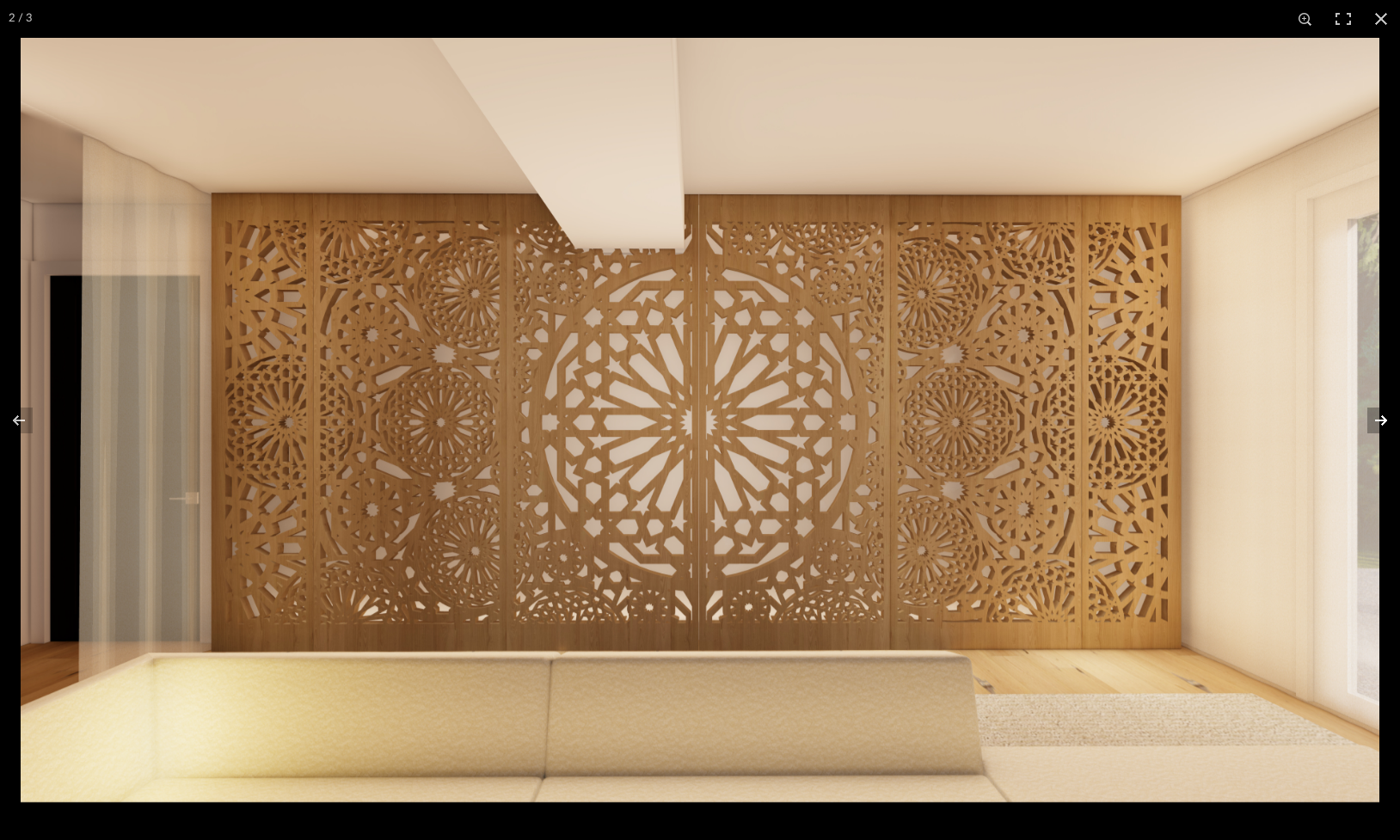 click at bounding box center [1370, 420] 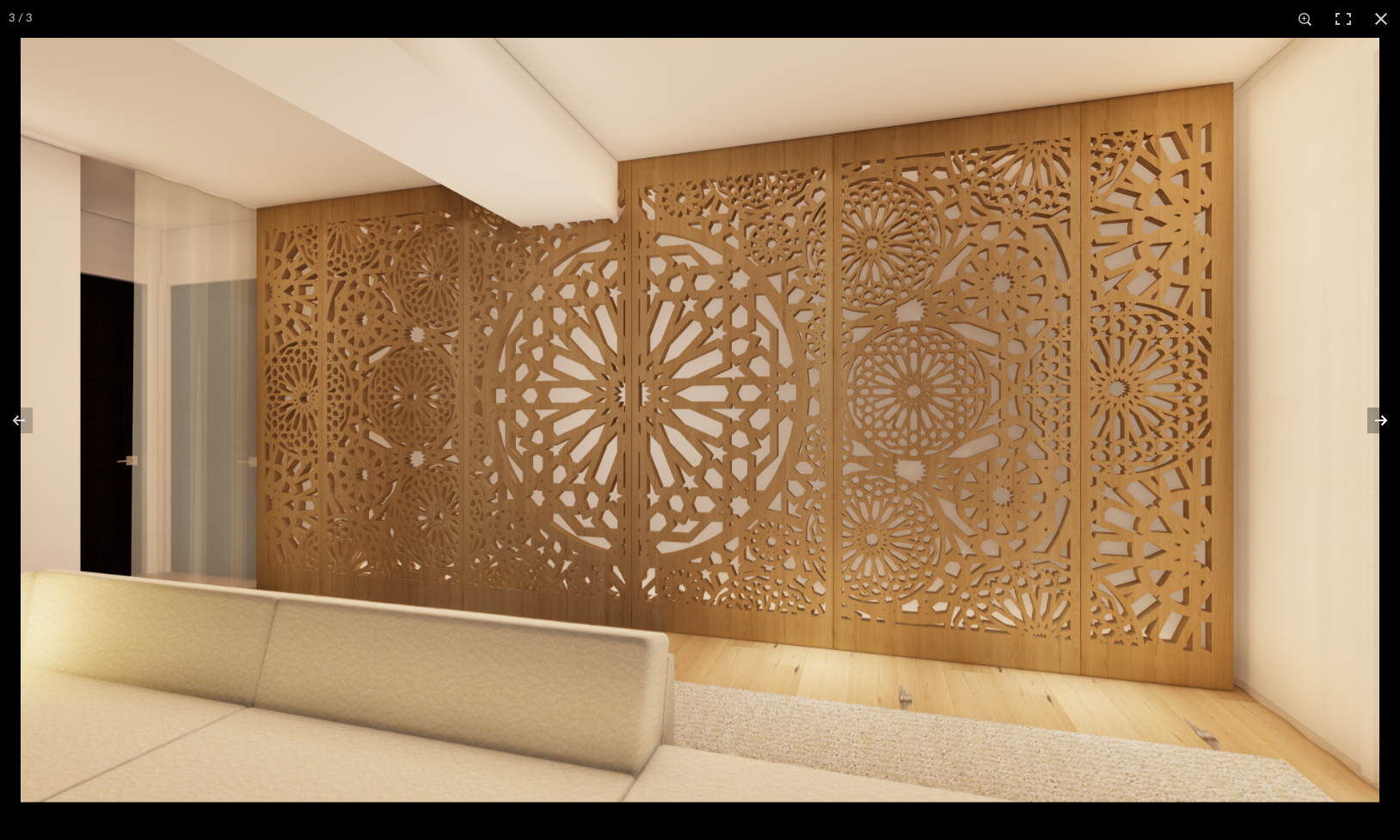 click at bounding box center [1370, 420] 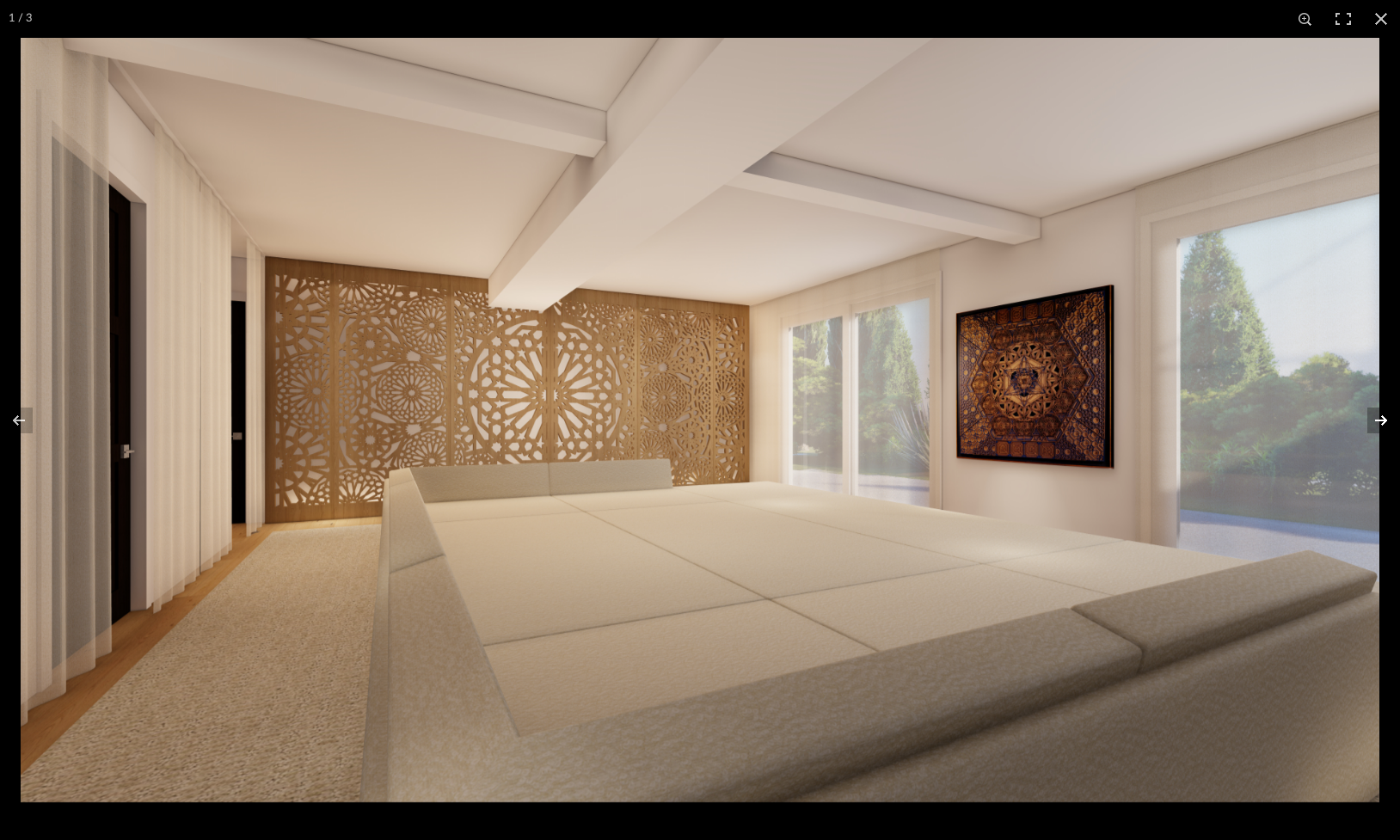 click at bounding box center (1370, 420) 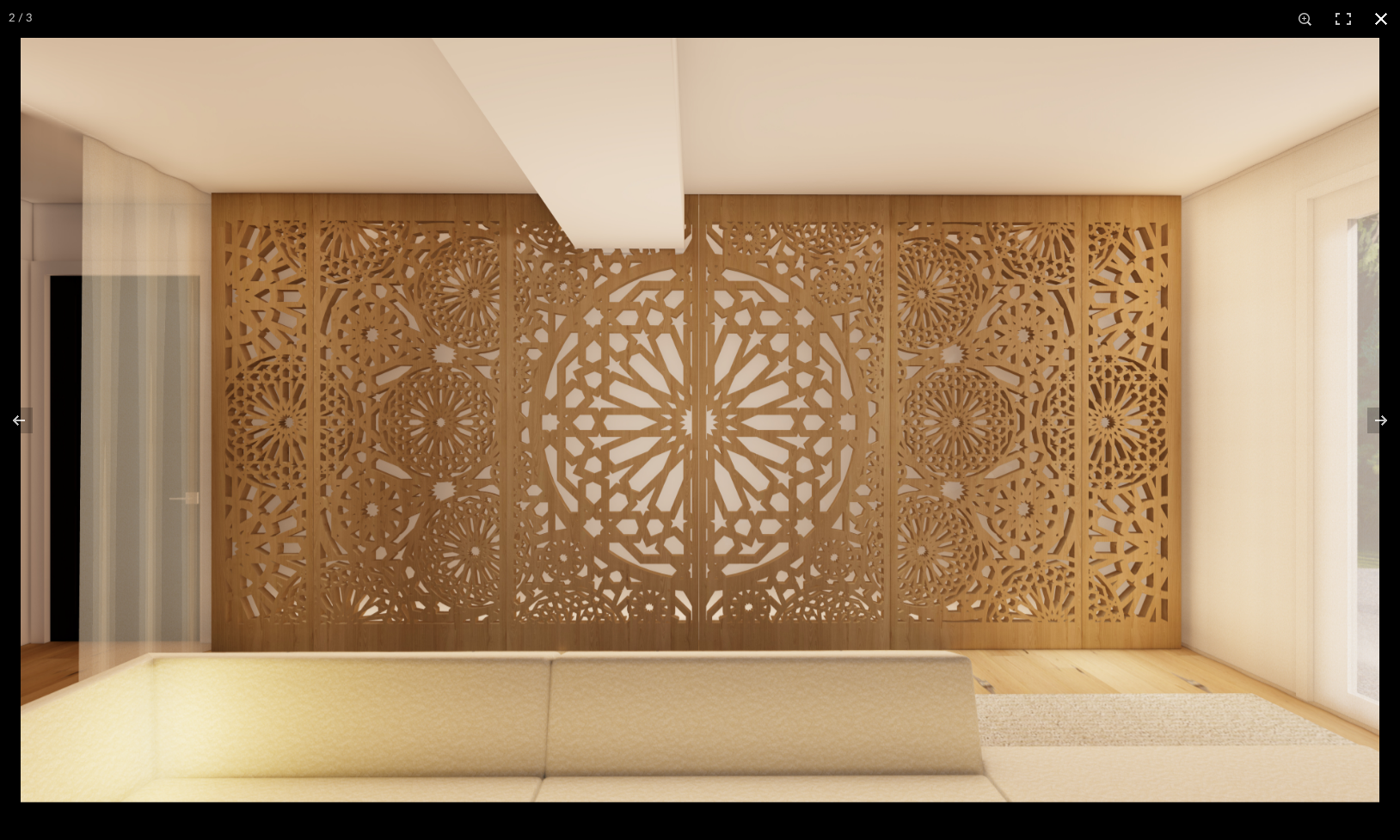 click at bounding box center [1381, 19] 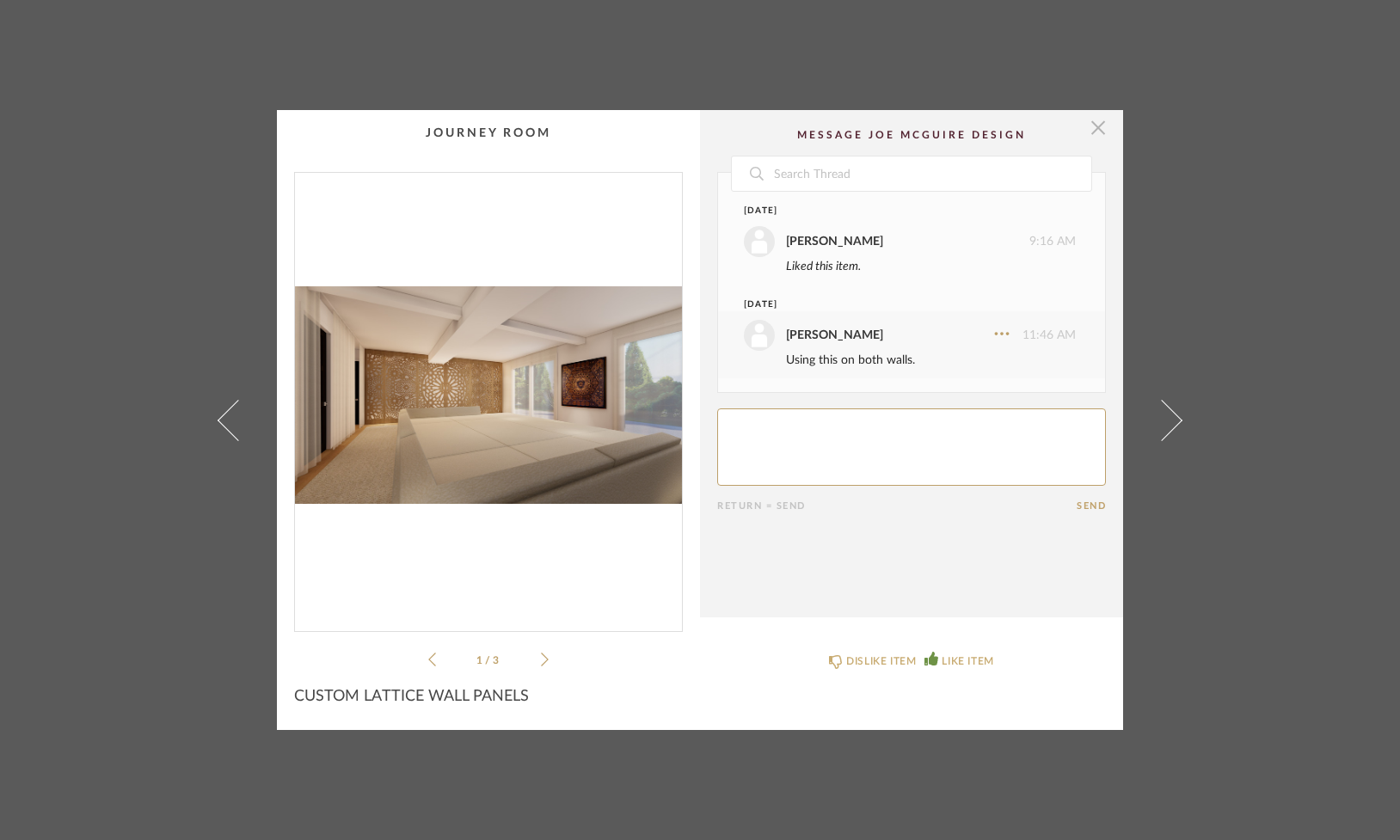 click at bounding box center [1098, 127] 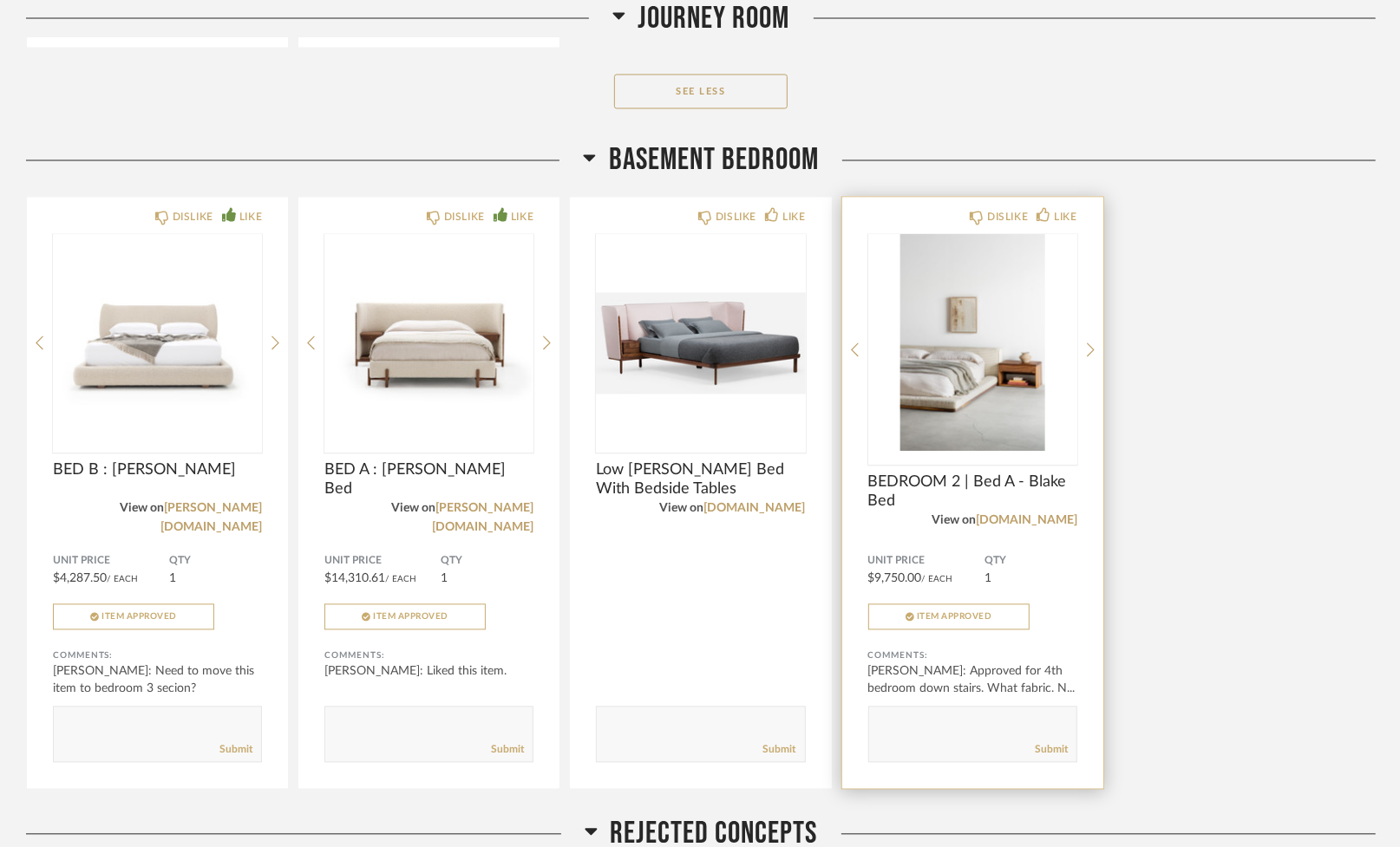 scroll, scrollTop: 12224, scrollLeft: 0, axis: vertical 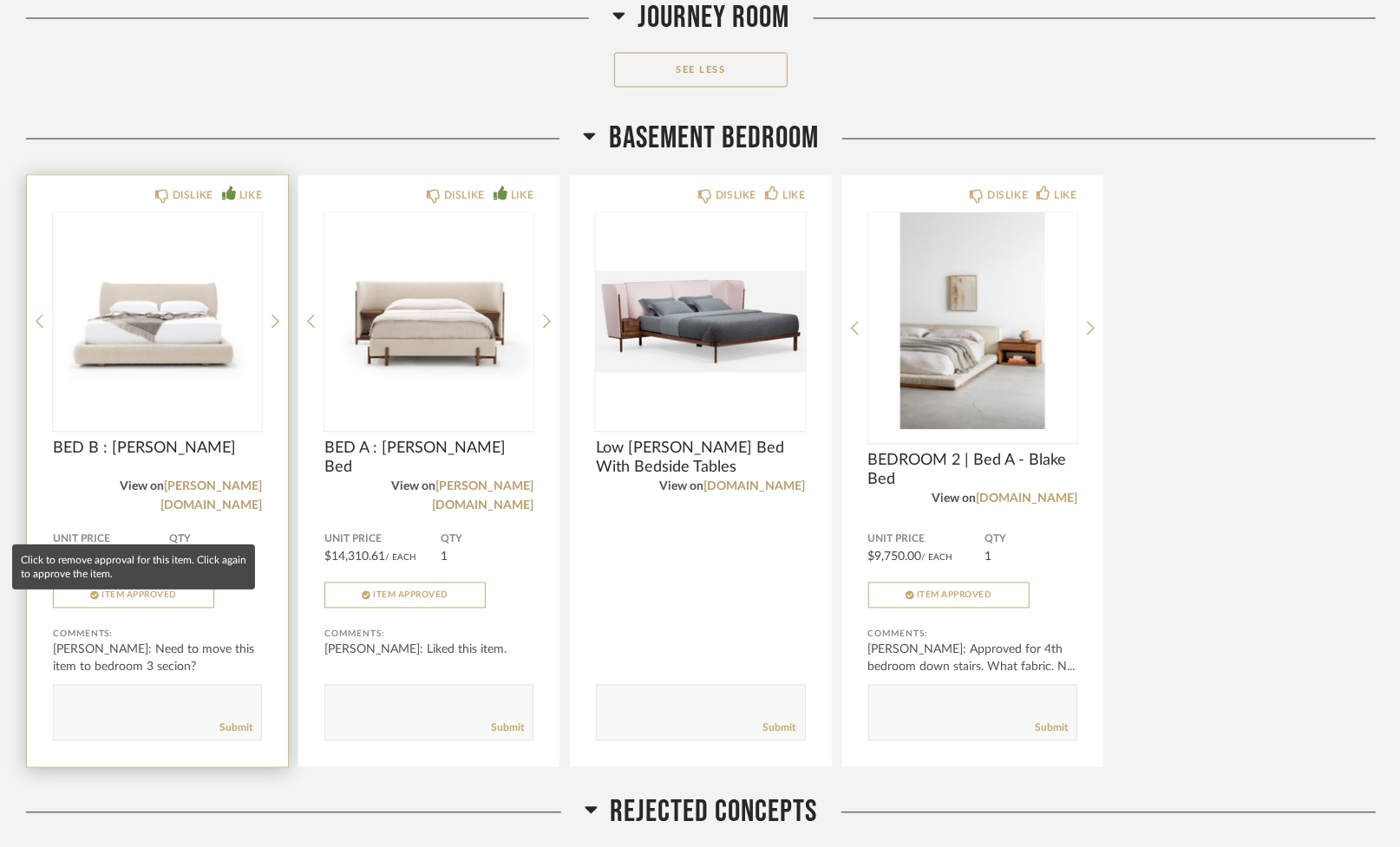 click on "Item Approved" 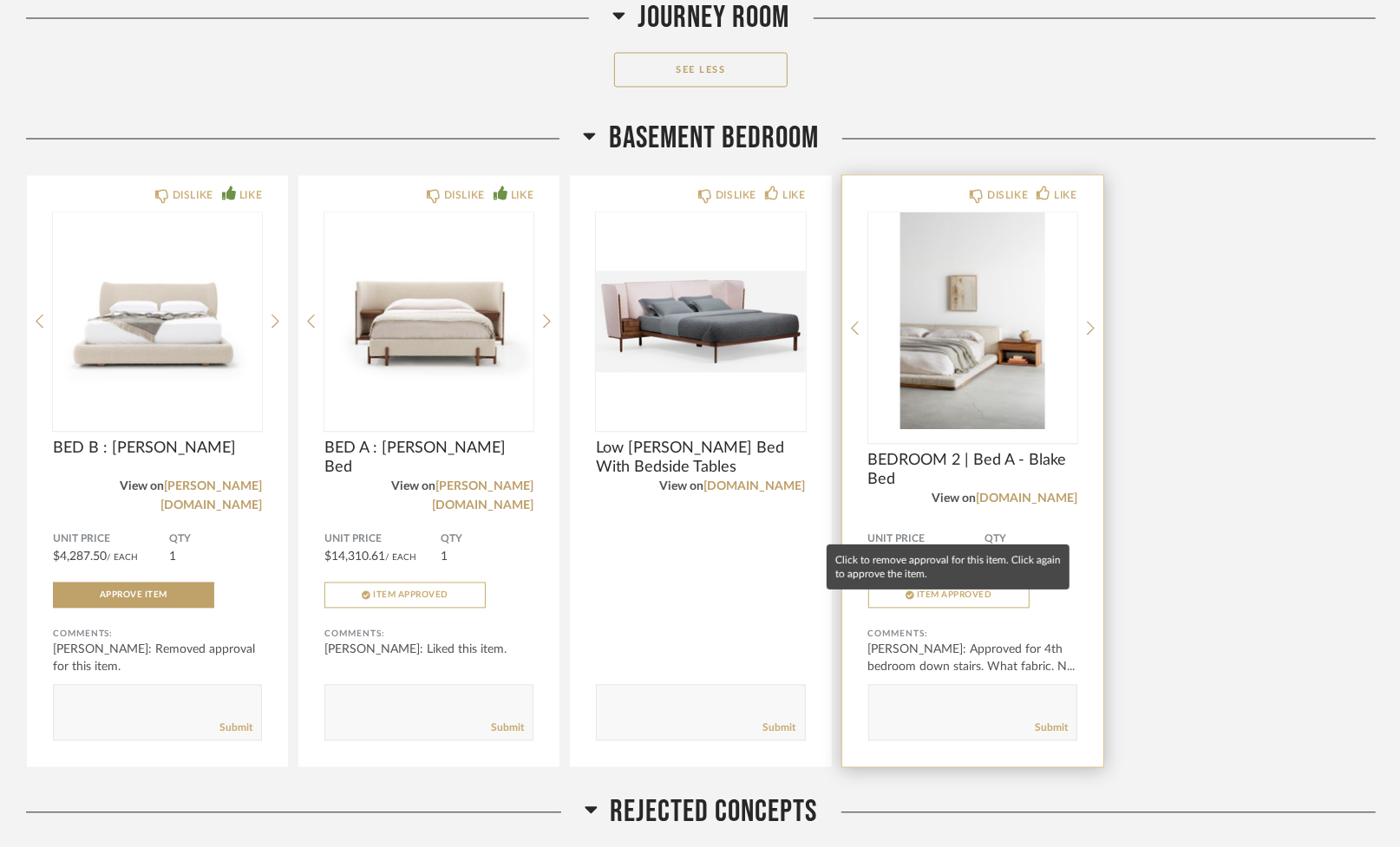 click on "Item Approved" 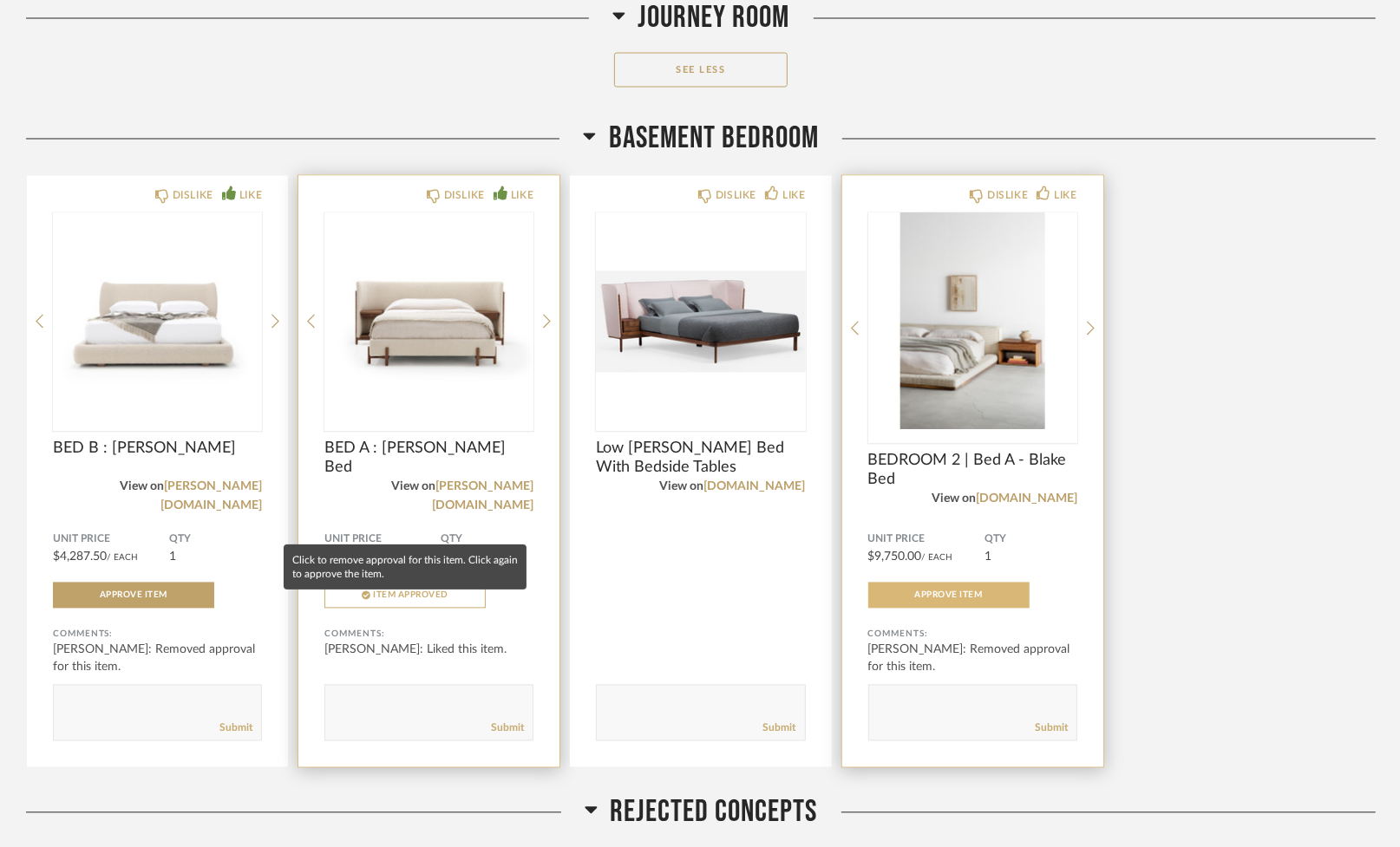 click on "Item Approved" 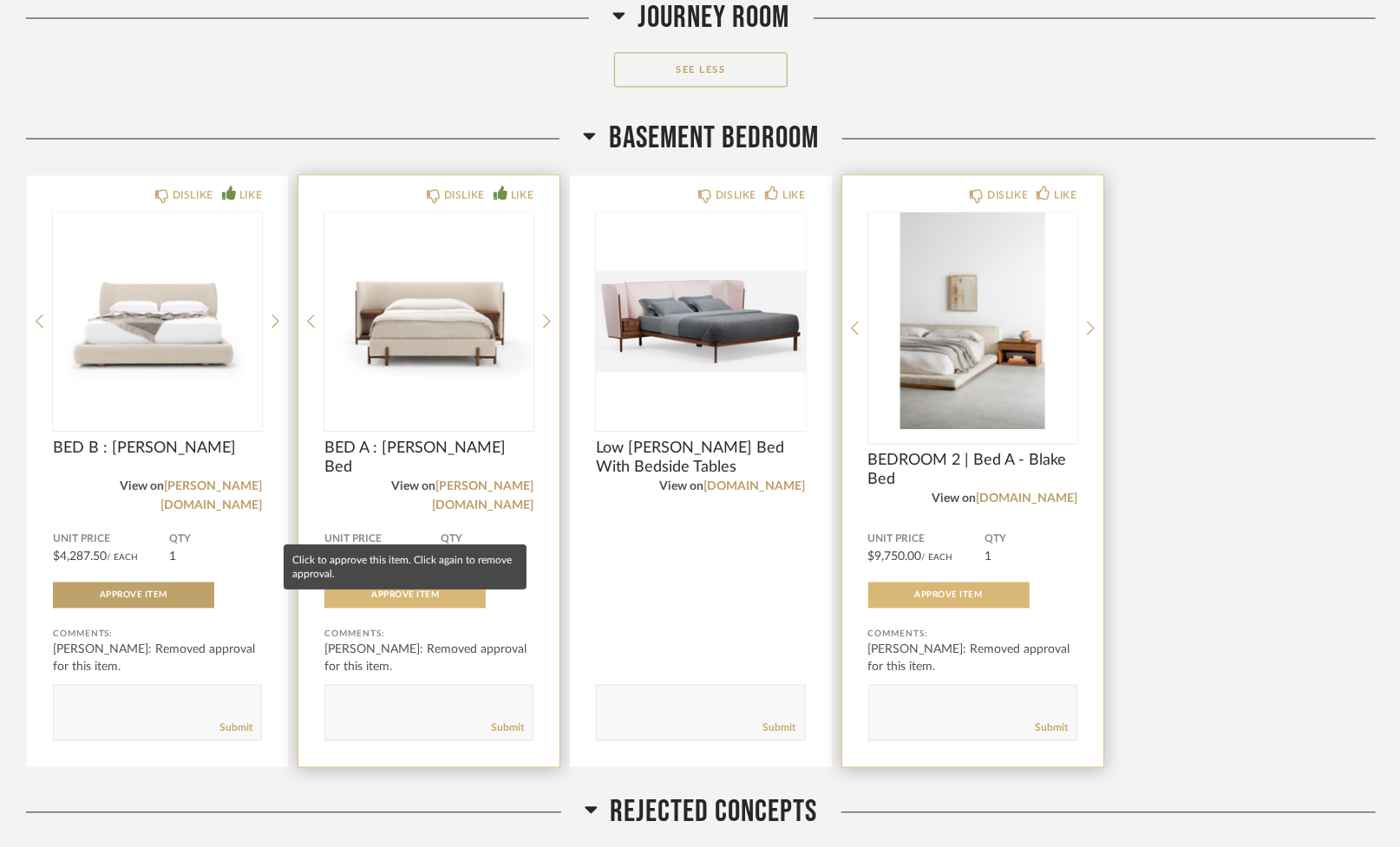 click on "Approve Item" 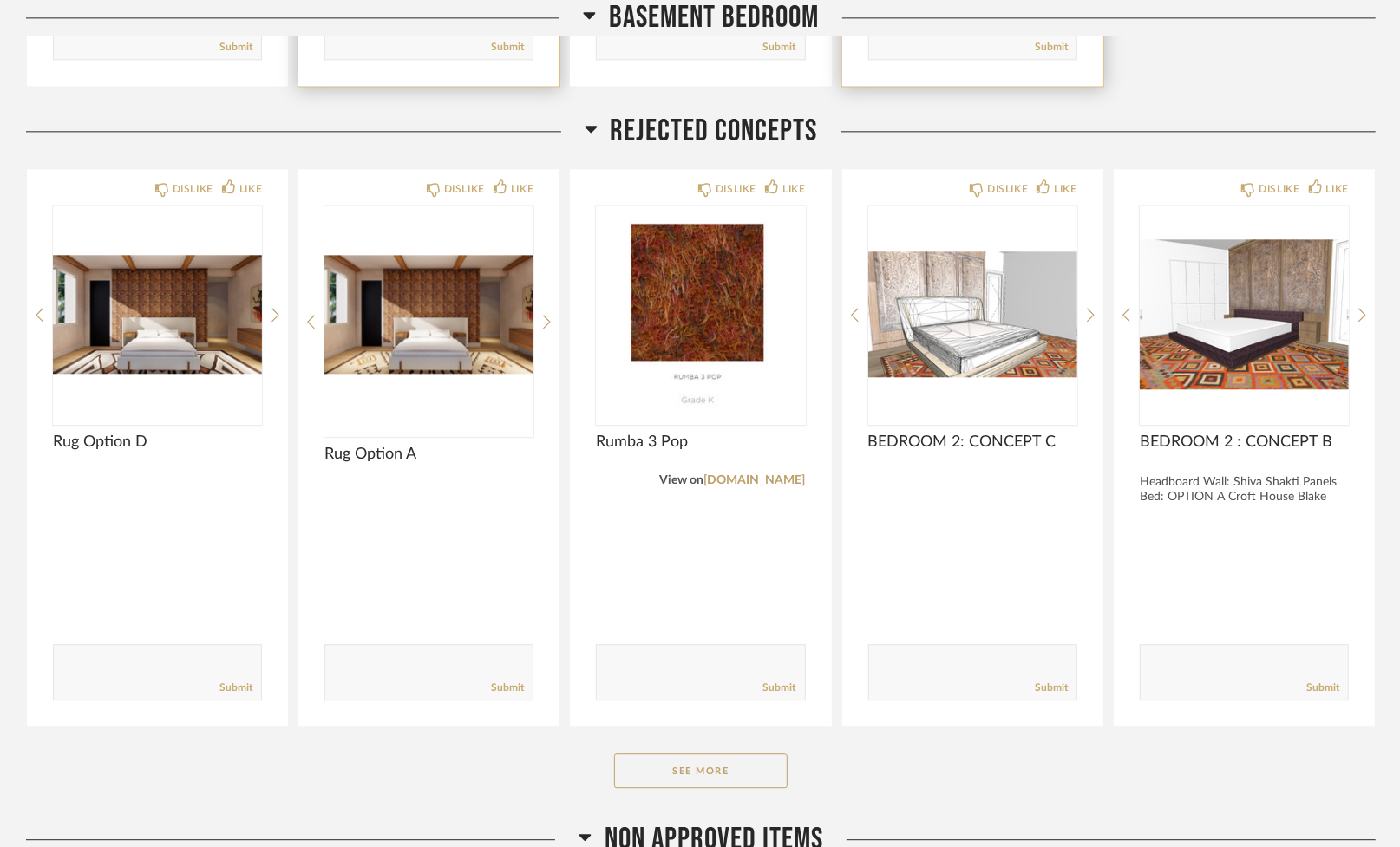 scroll, scrollTop: 12917, scrollLeft: 0, axis: vertical 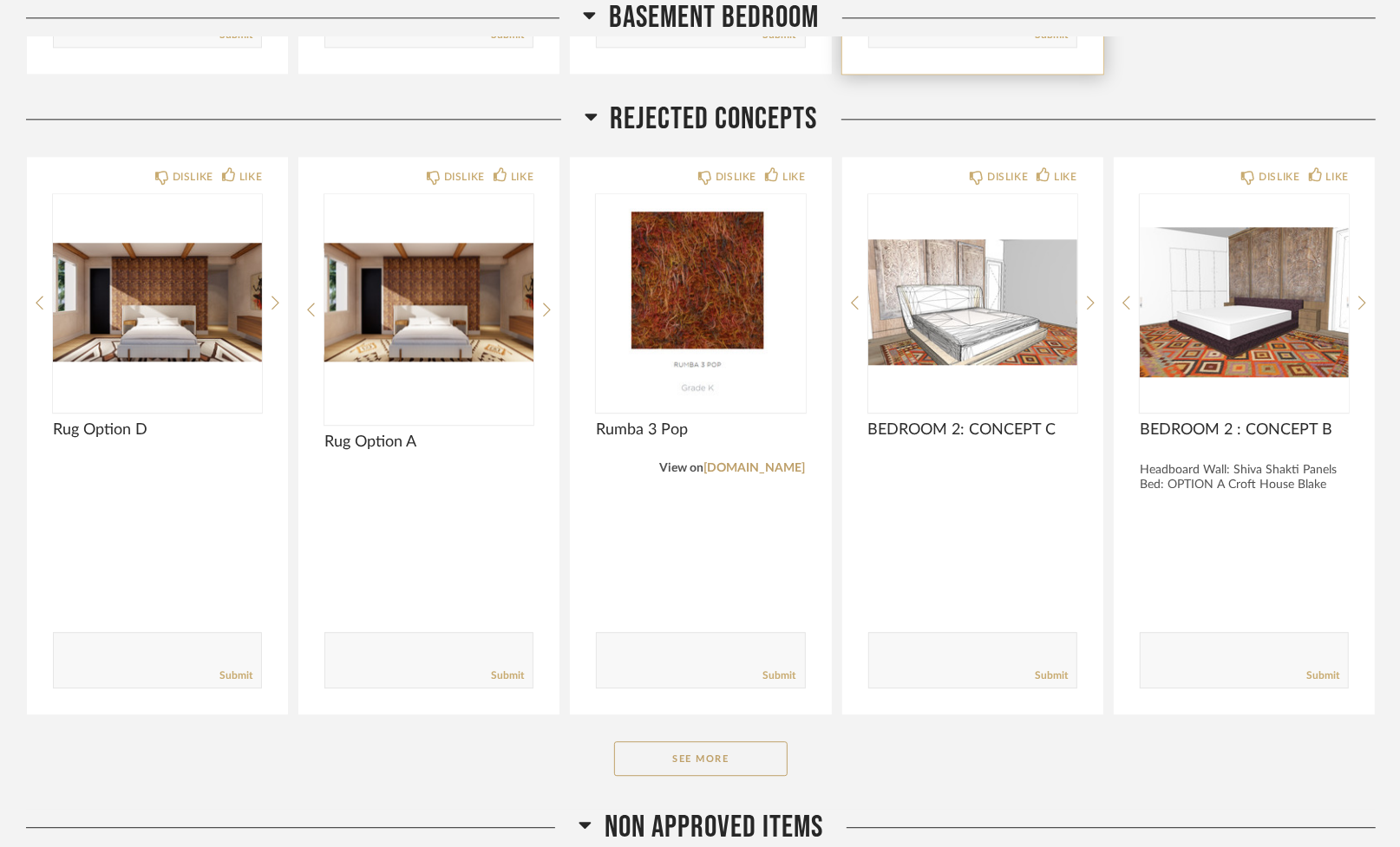 click on "See More" 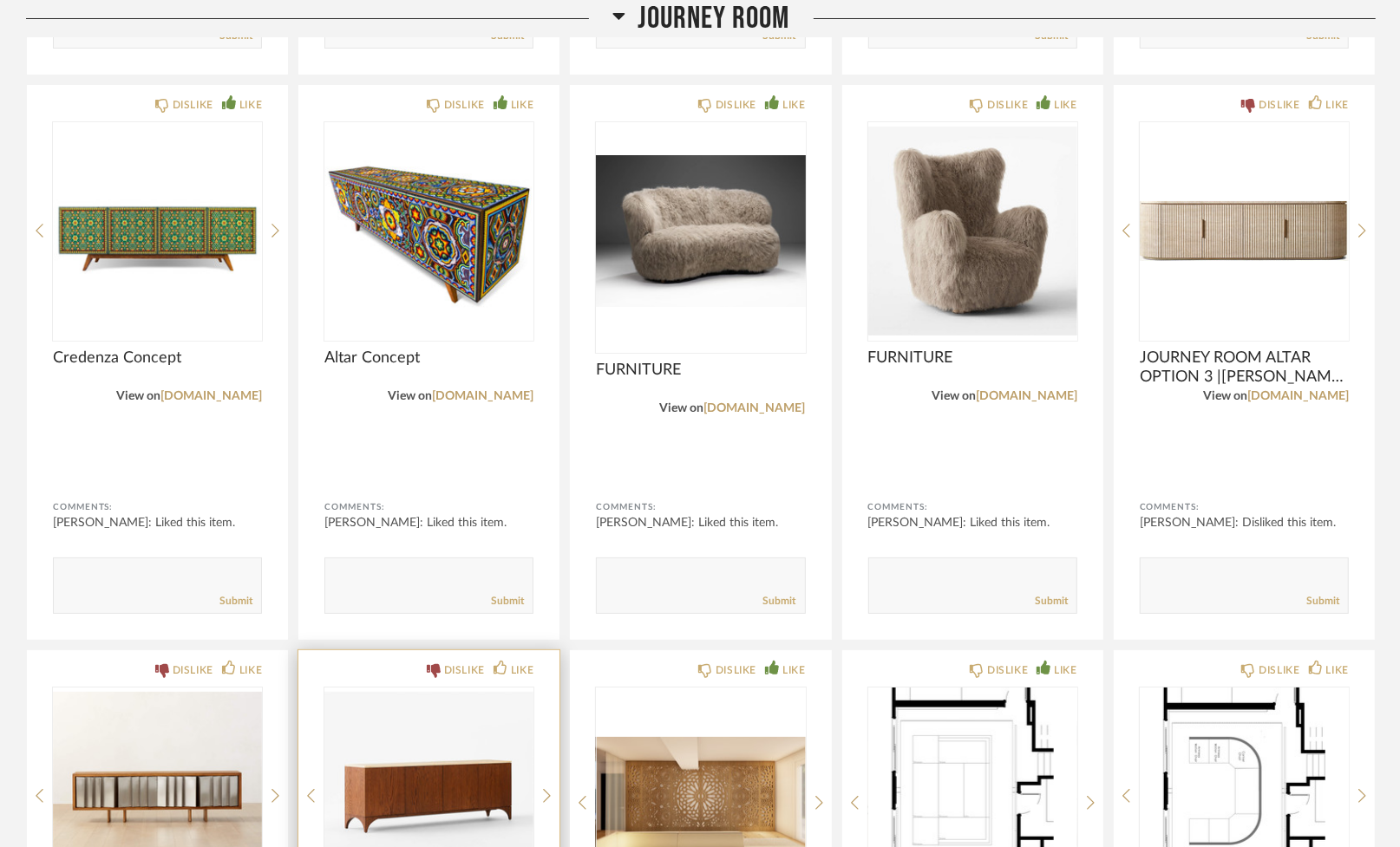 scroll, scrollTop: 9996, scrollLeft: 0, axis: vertical 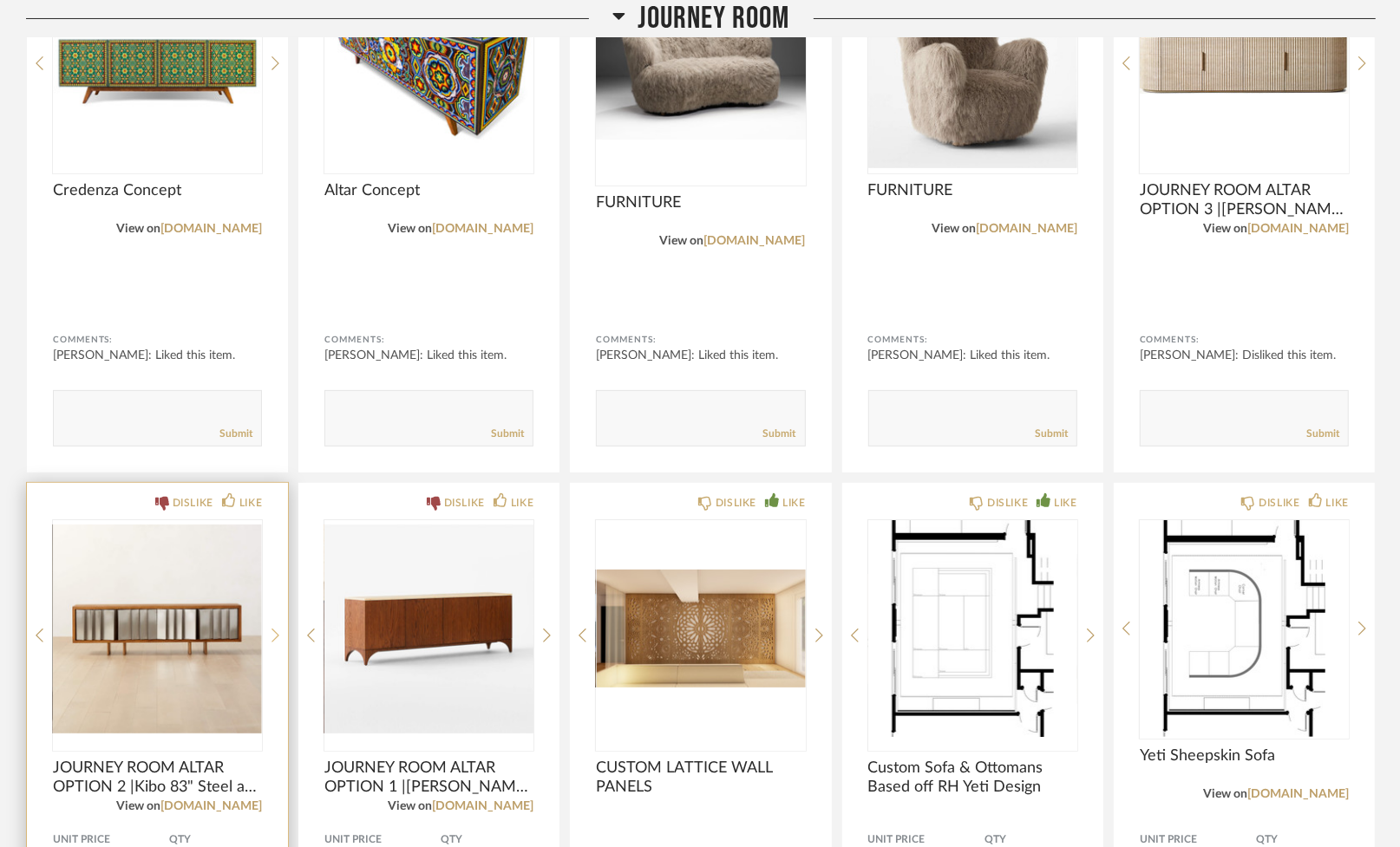 click 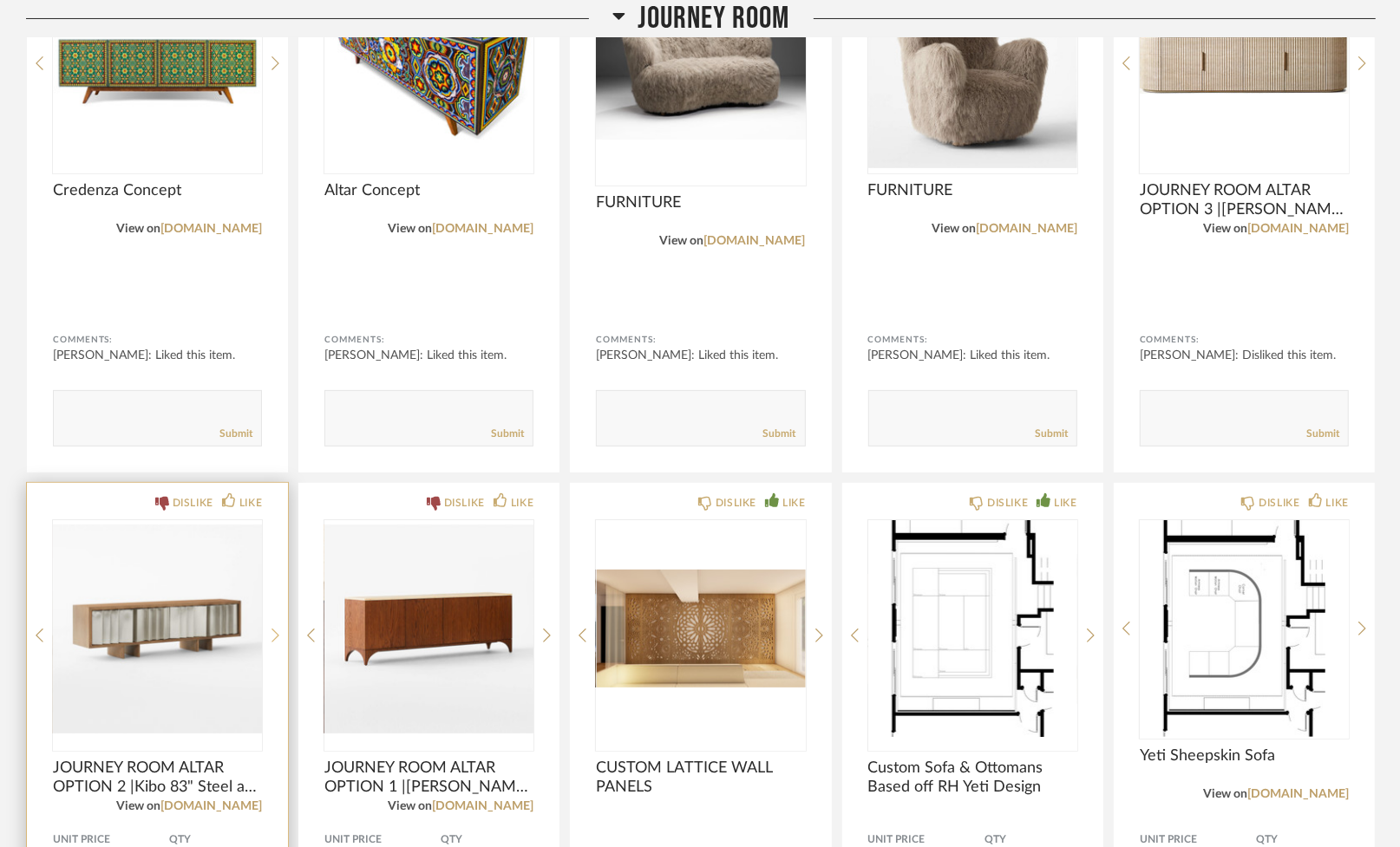 click 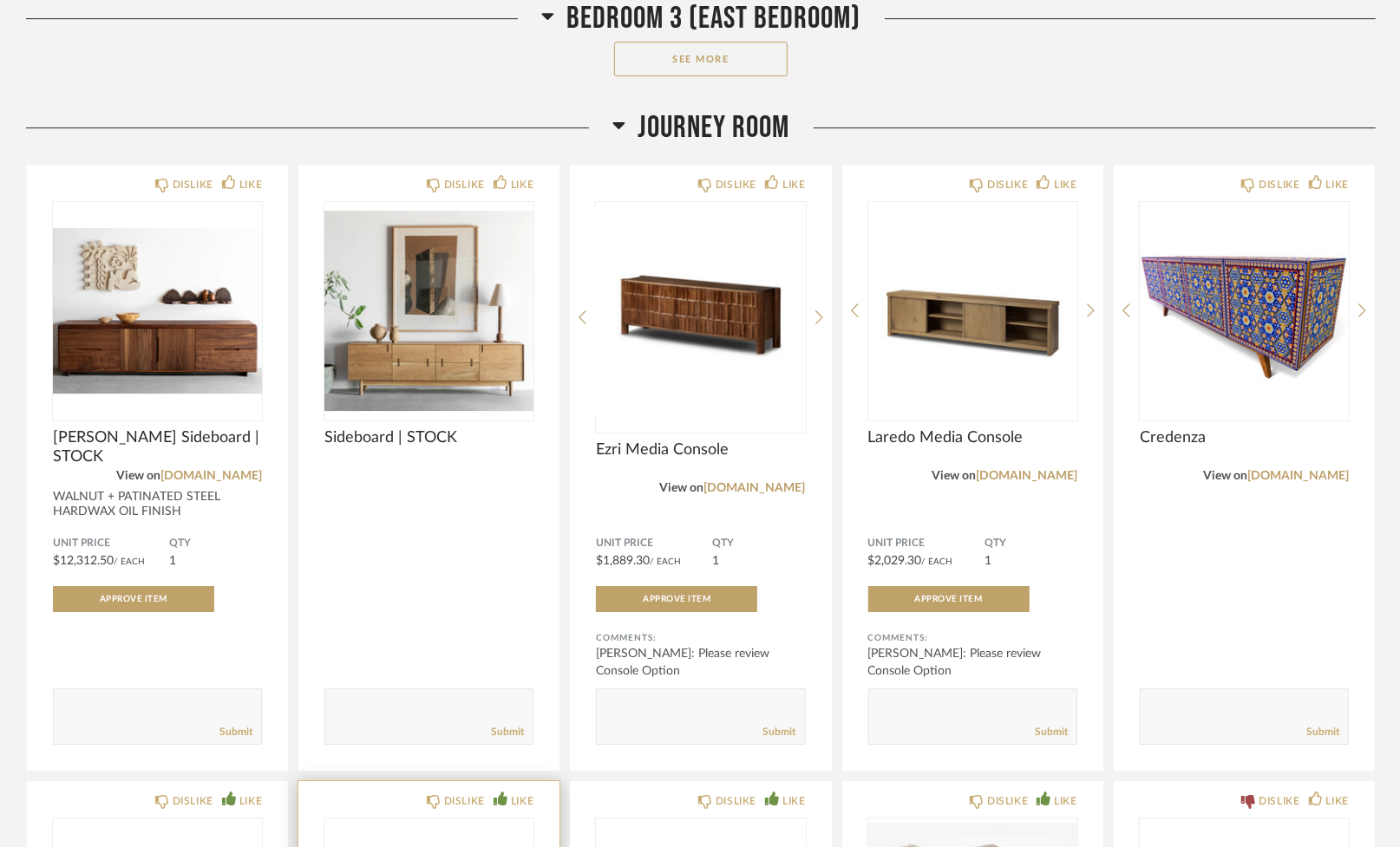 scroll, scrollTop: 9129, scrollLeft: 0, axis: vertical 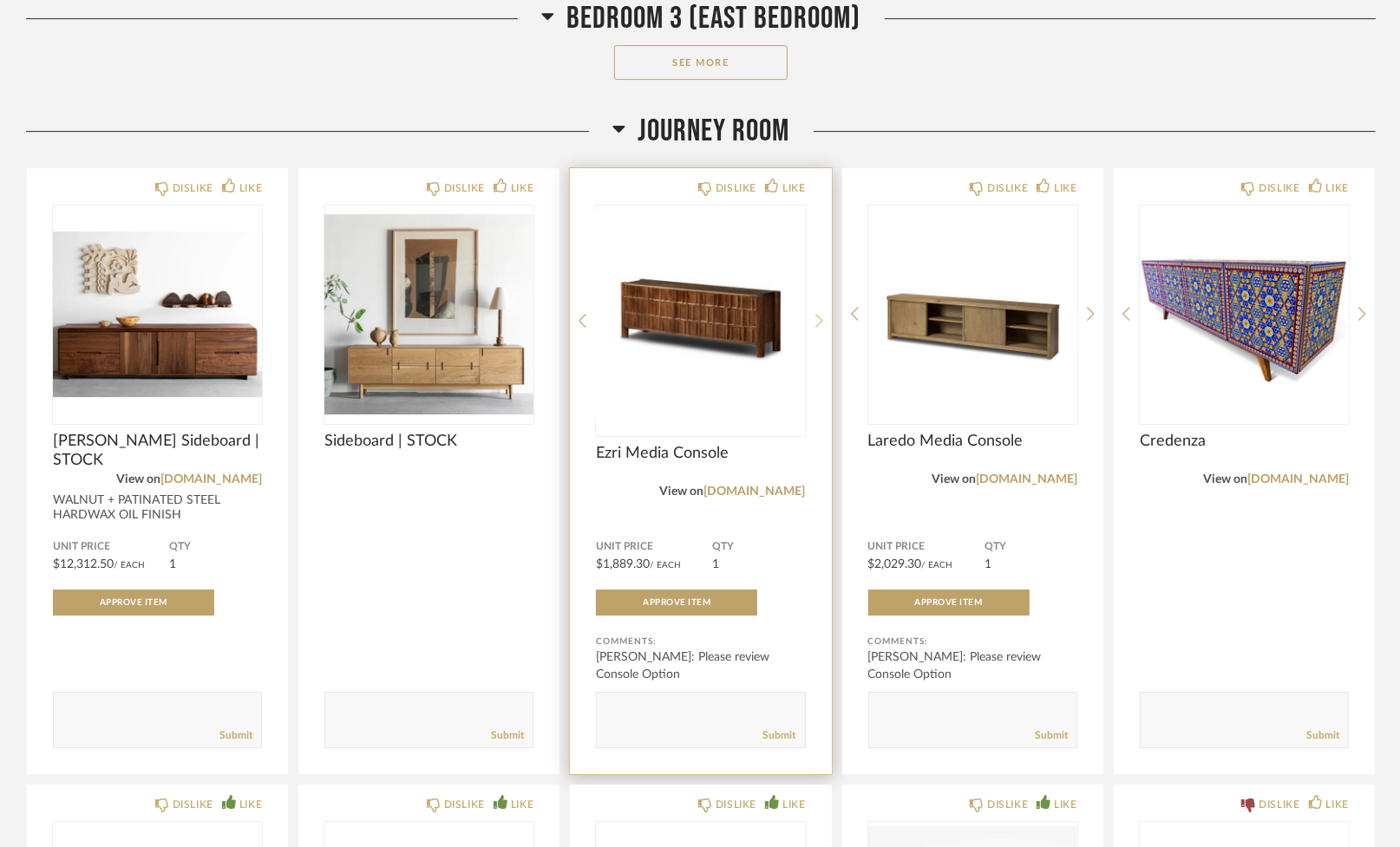 click 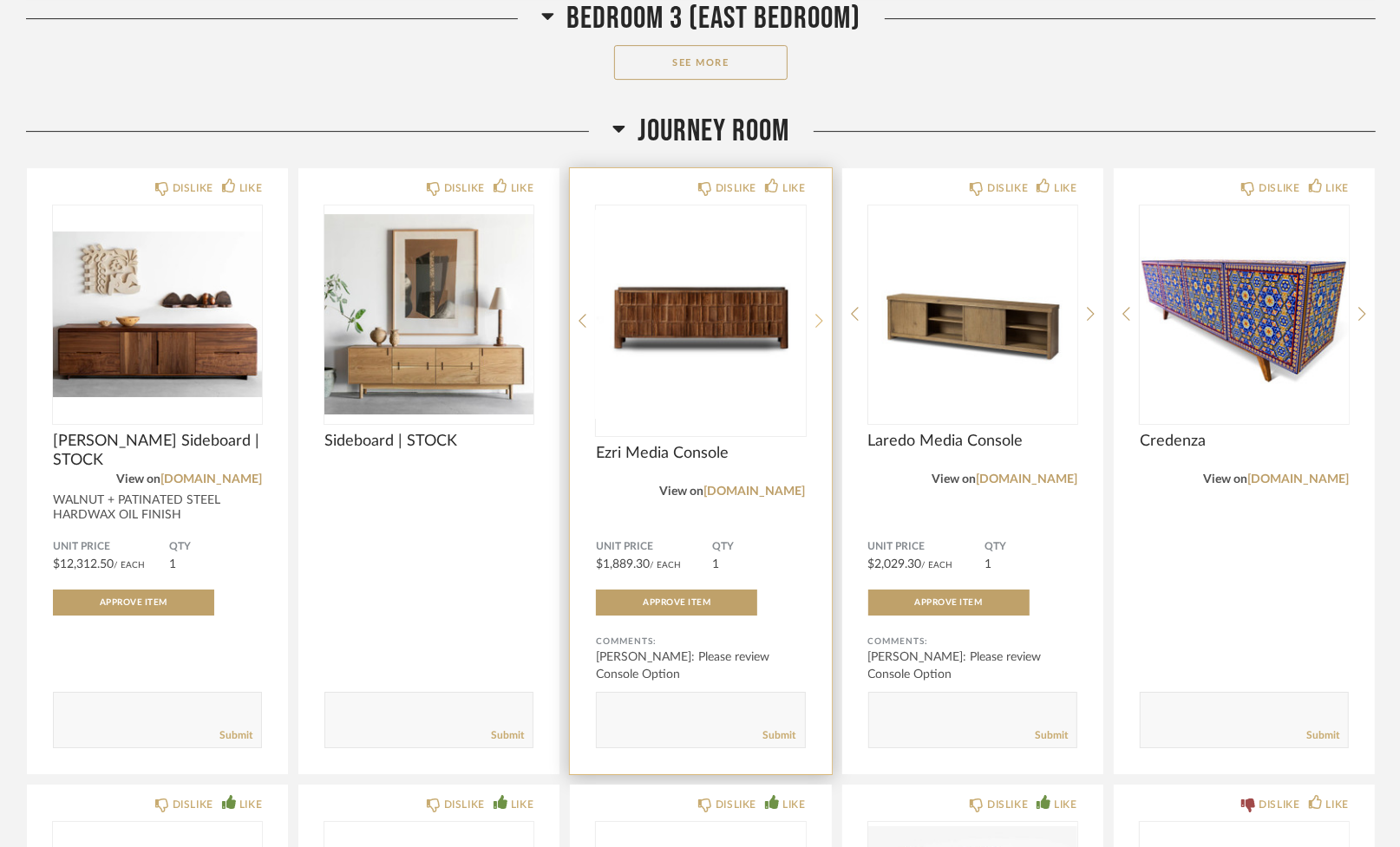 click 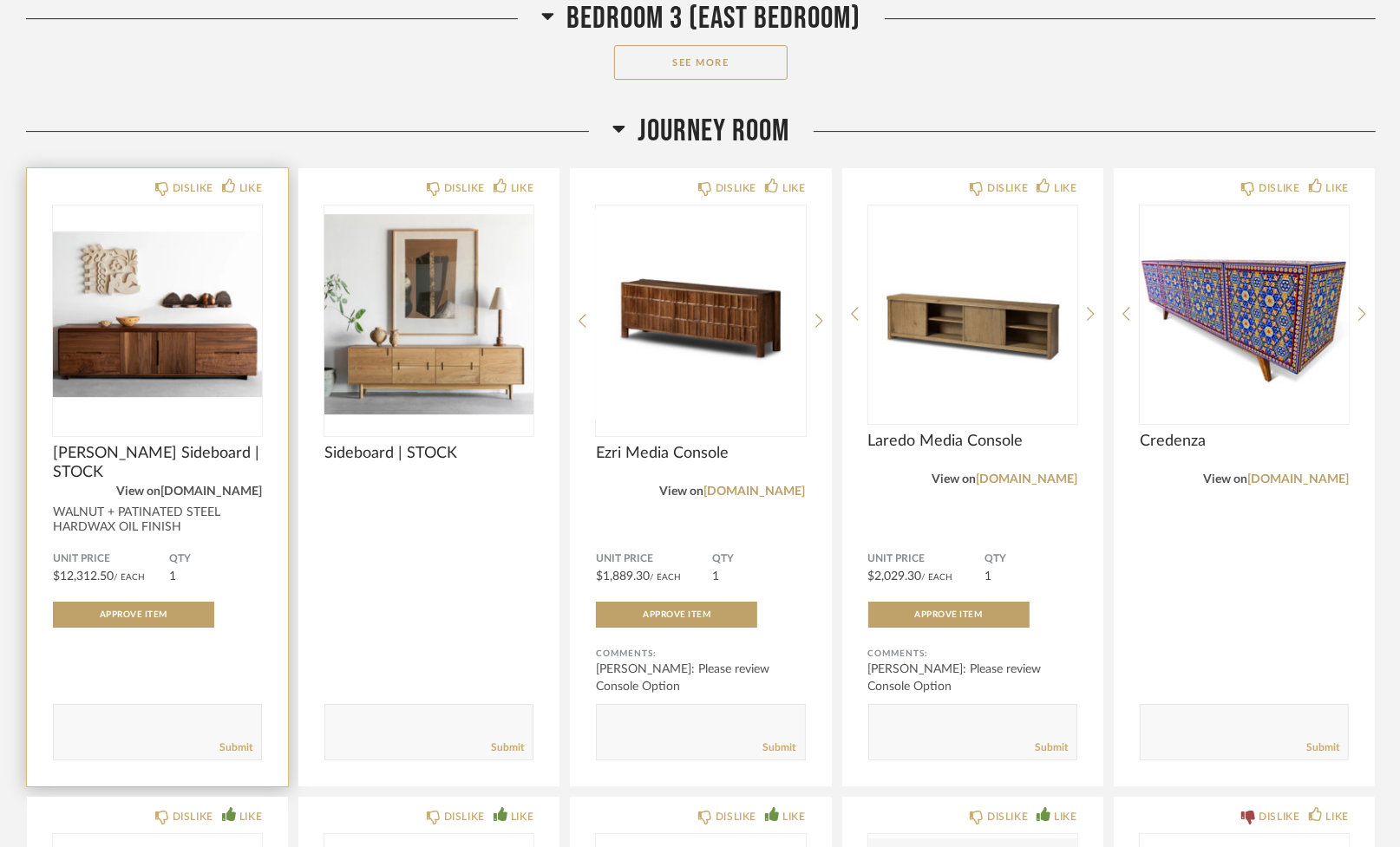 click on "[DOMAIN_NAME]" 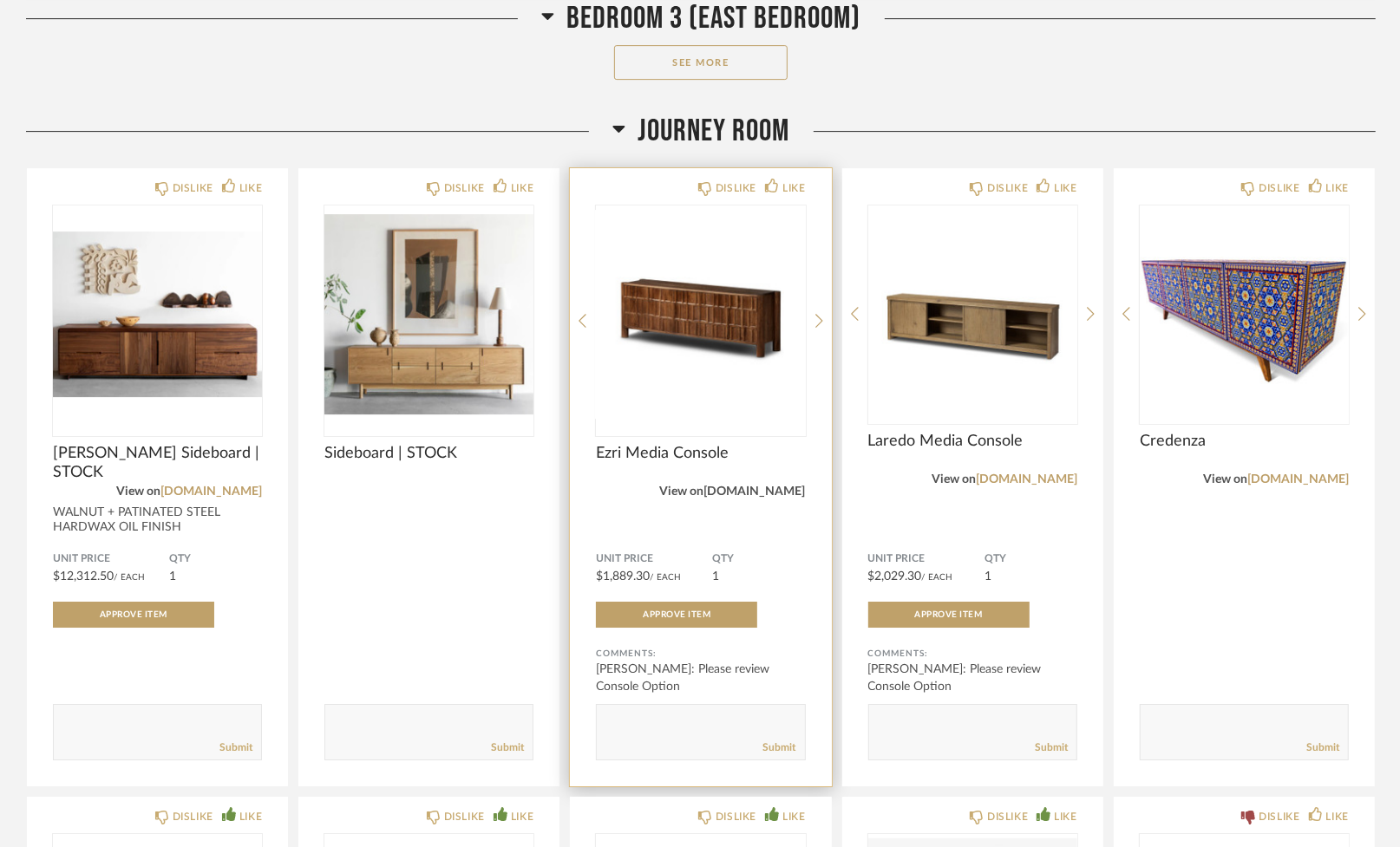 click on "[DOMAIN_NAME]" 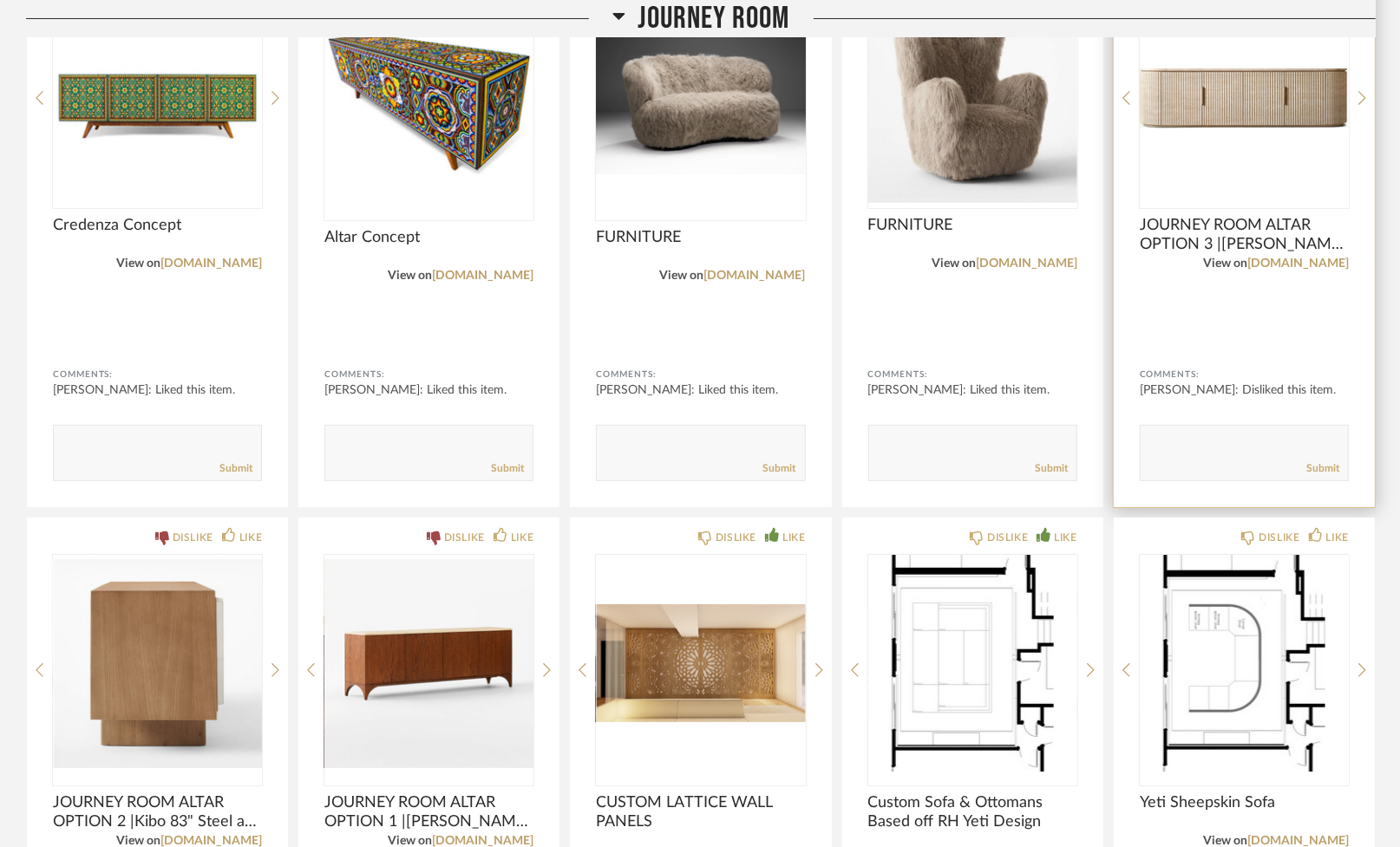 scroll, scrollTop: 9996, scrollLeft: 0, axis: vertical 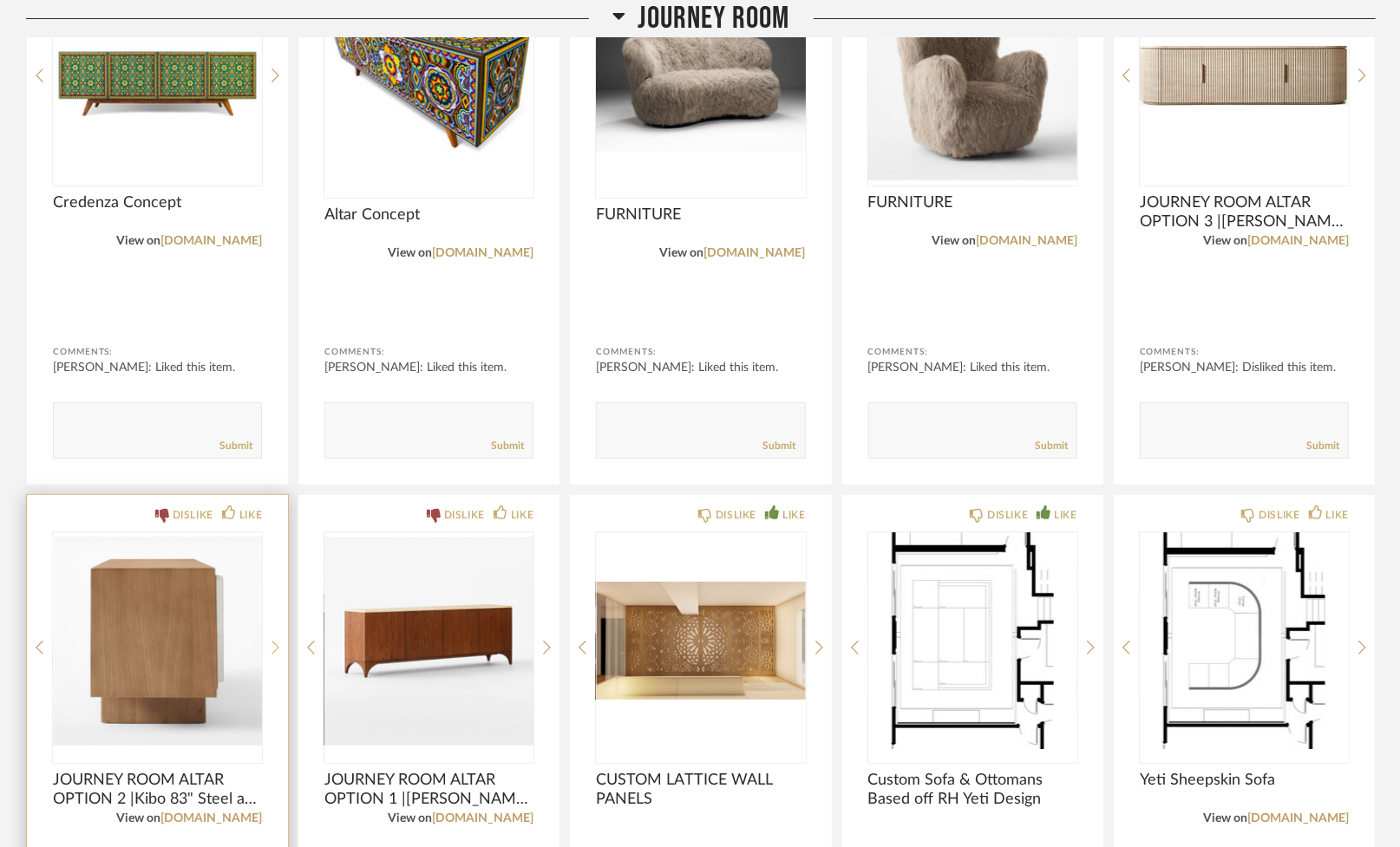 click 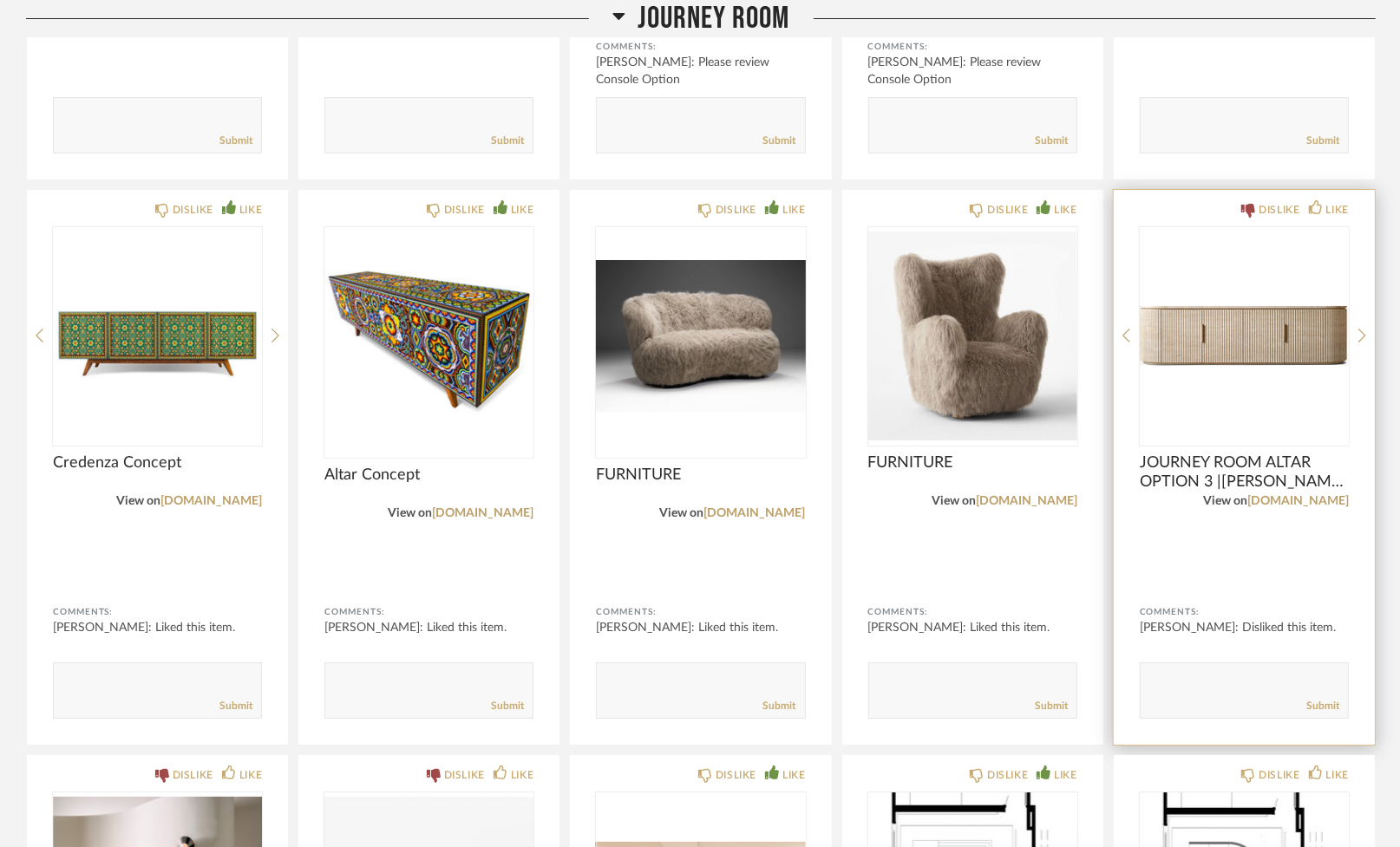 scroll, scrollTop: 9822, scrollLeft: 0, axis: vertical 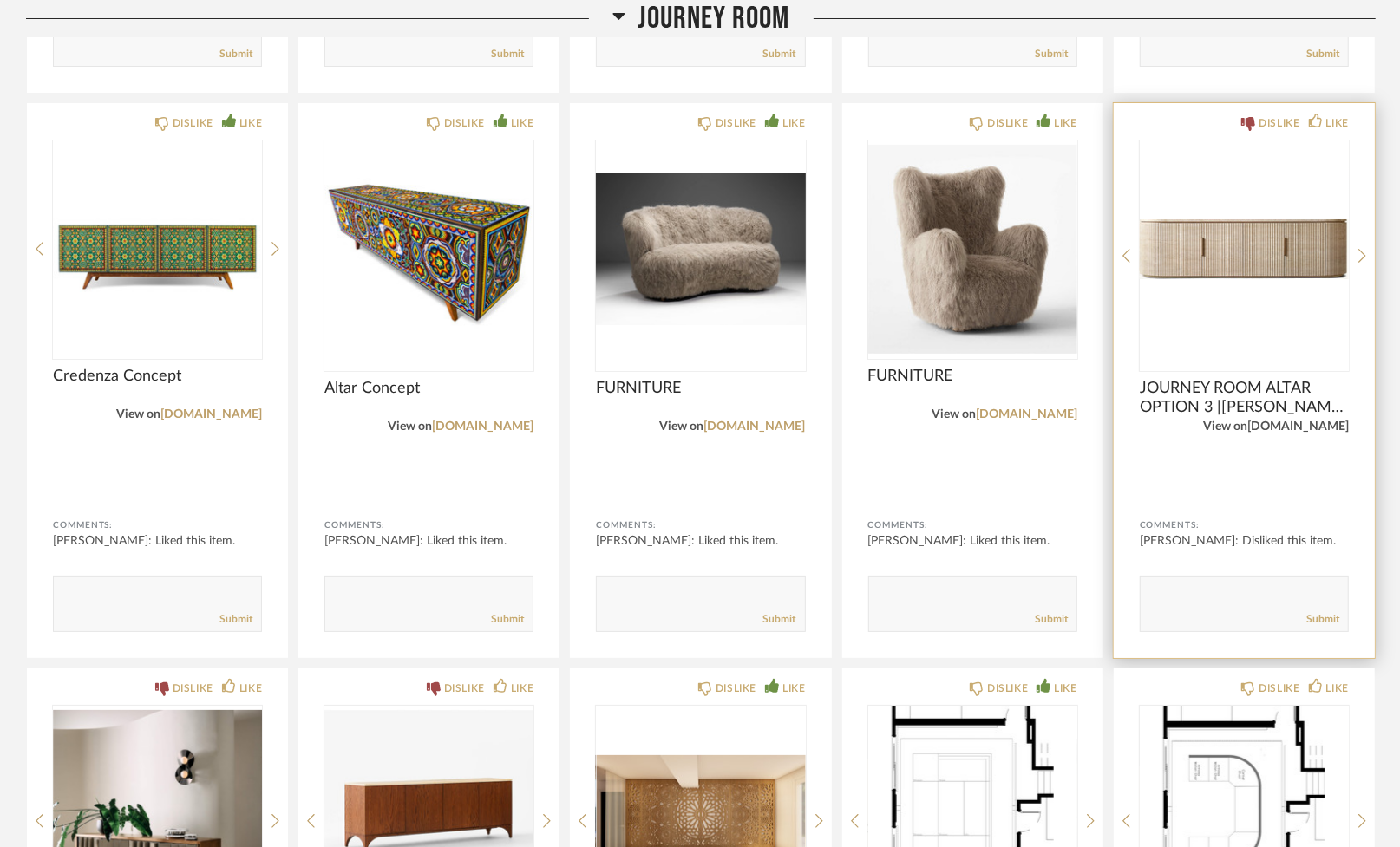 click on "[DOMAIN_NAME]" 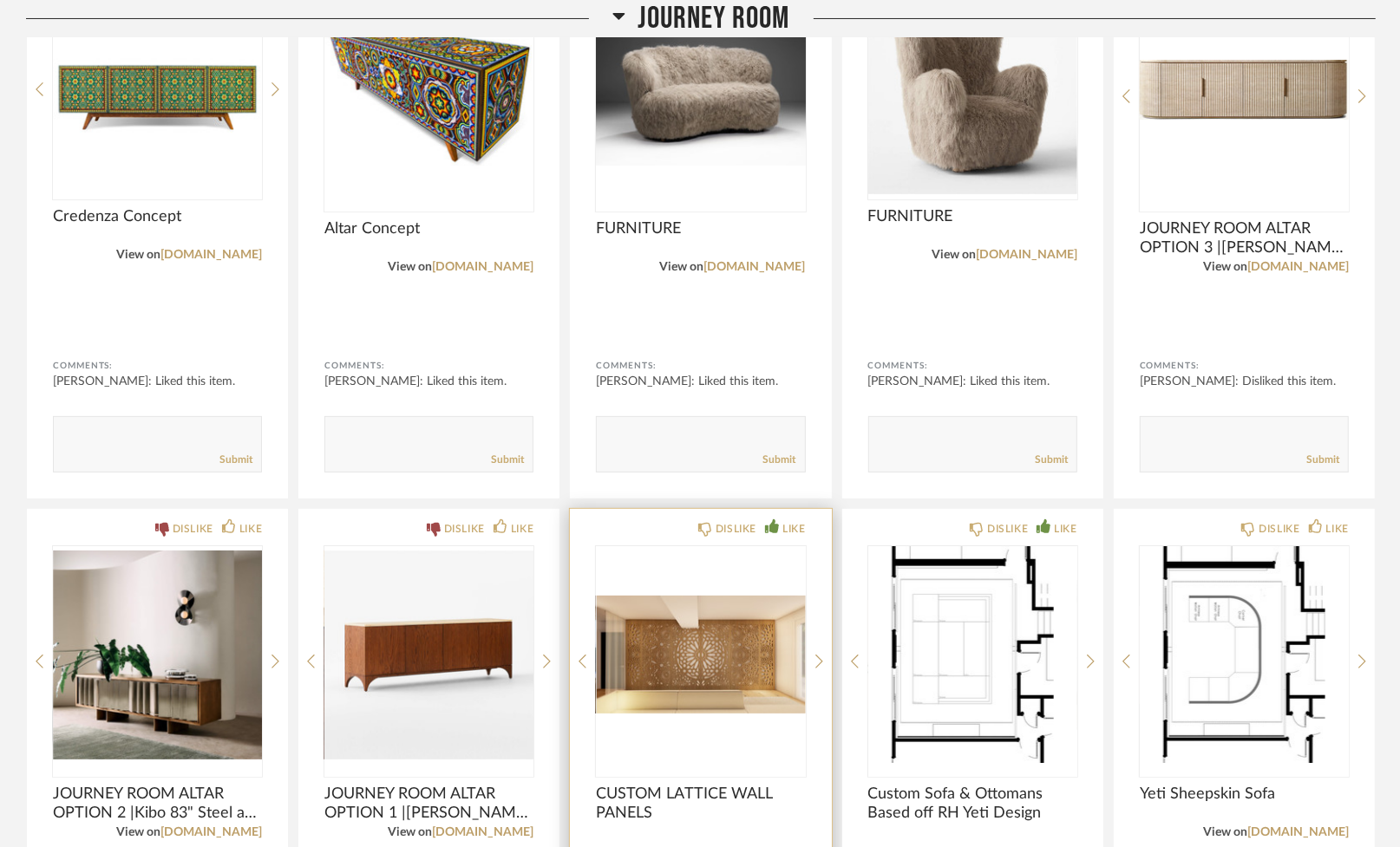 scroll, scrollTop: 9996, scrollLeft: 0, axis: vertical 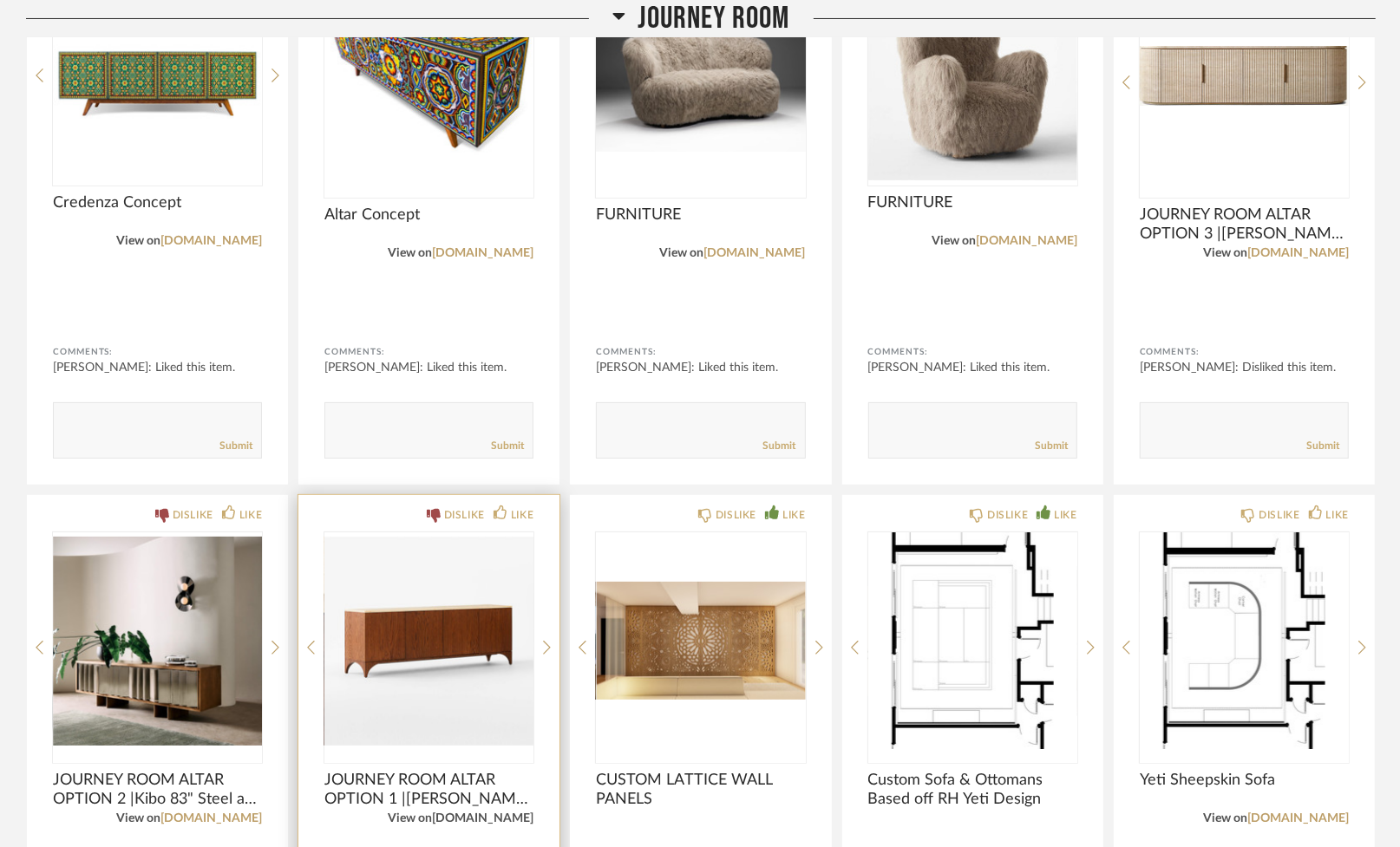 click on "[DOMAIN_NAME]" 